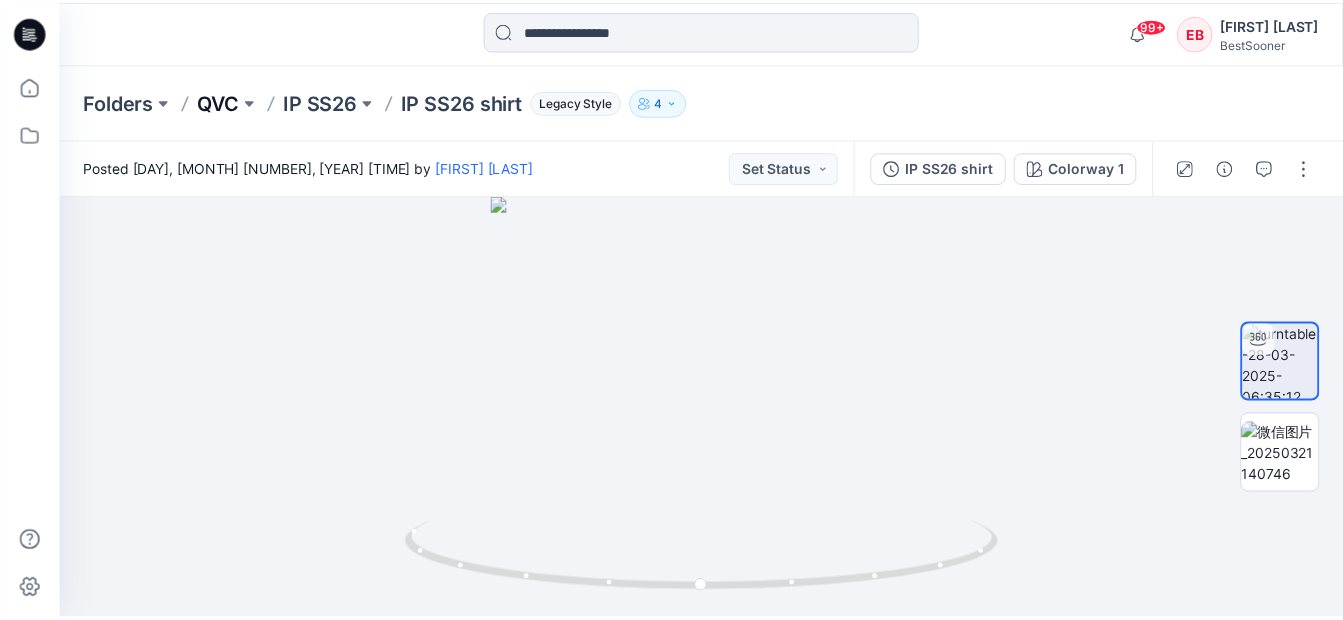 scroll, scrollTop: 0, scrollLeft: 0, axis: both 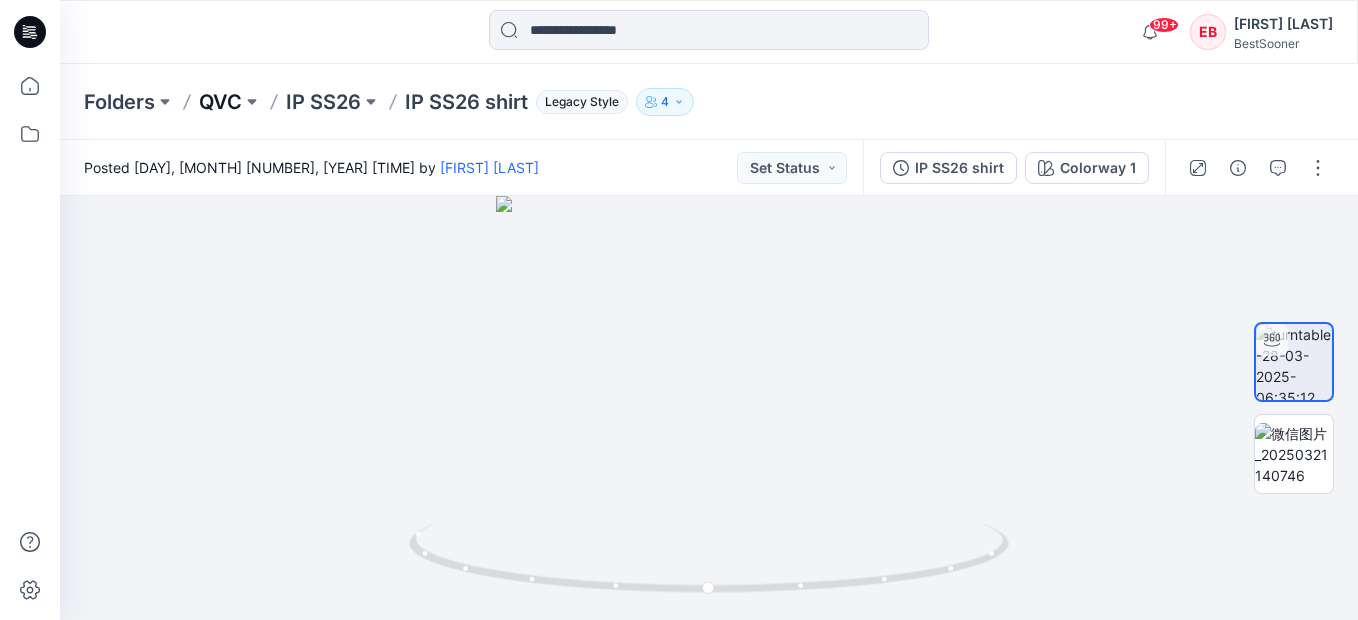 click on "QVC" at bounding box center (220, 102) 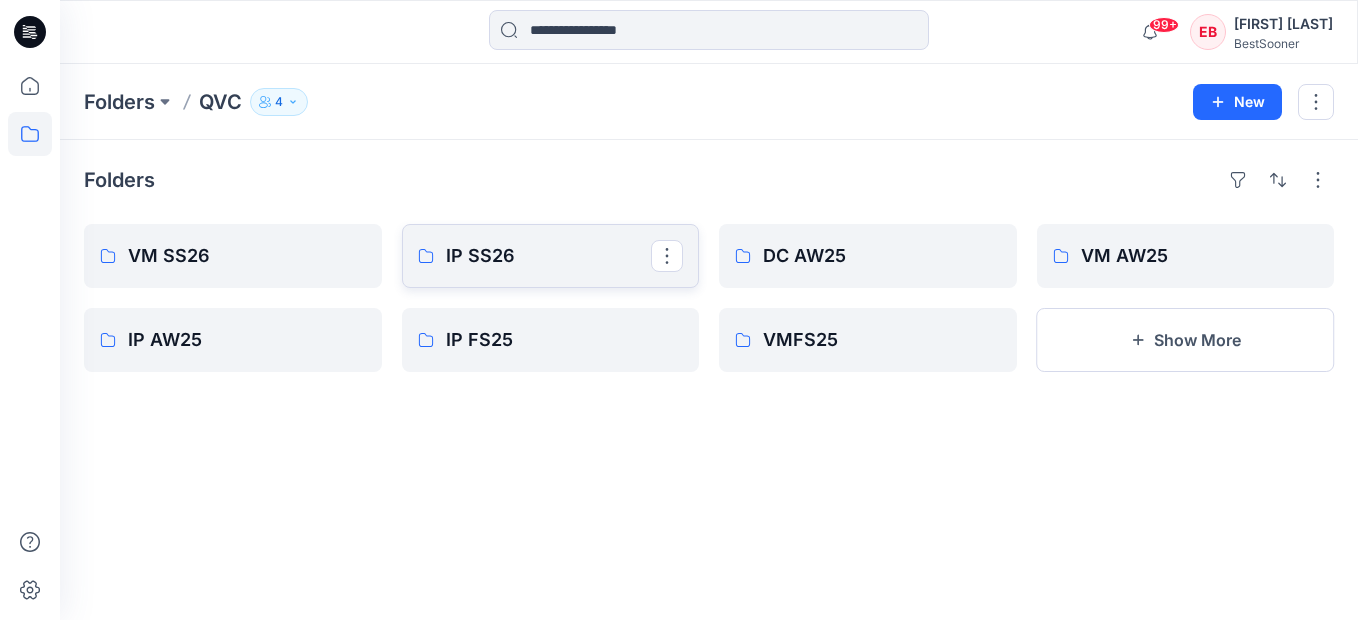 click on "IP SS26" at bounding box center (551, 256) 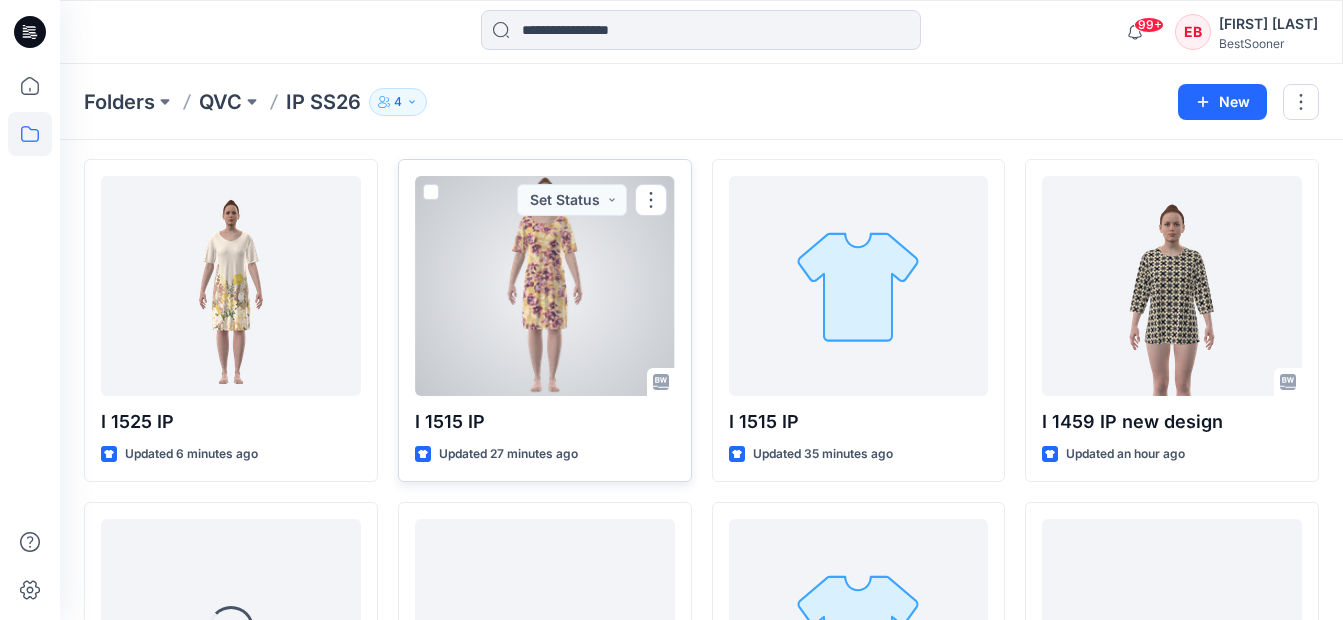 scroll, scrollTop: 100, scrollLeft: 0, axis: vertical 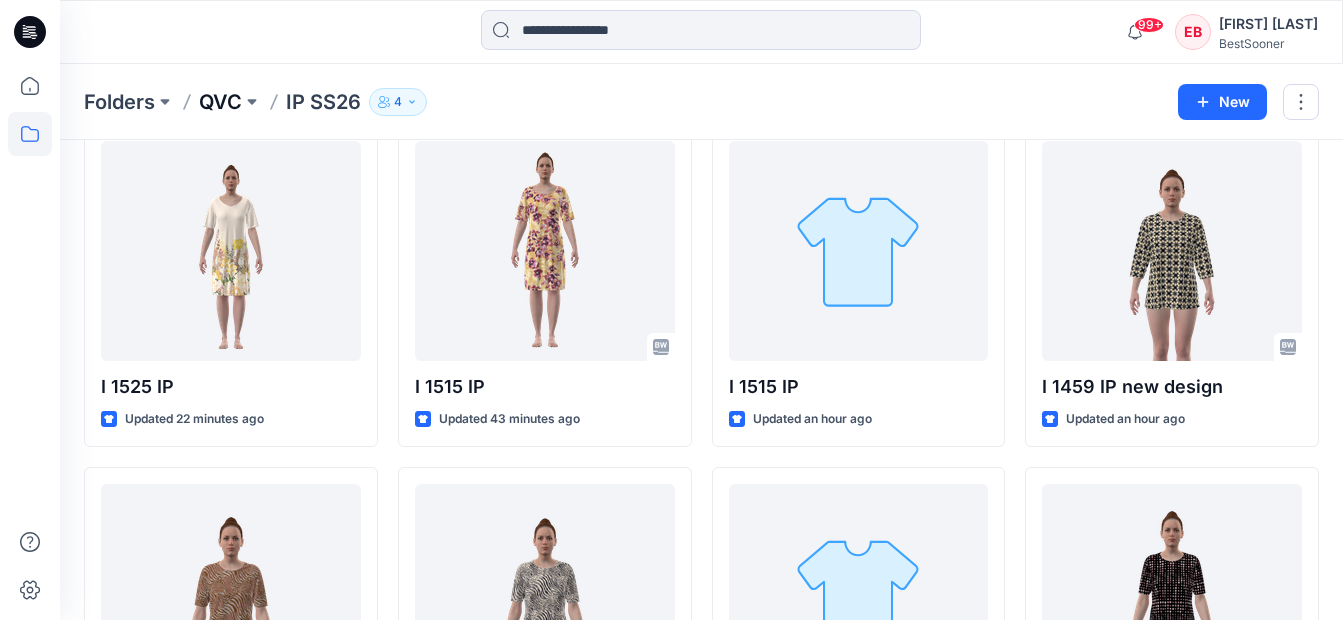click on "QVC" at bounding box center (220, 102) 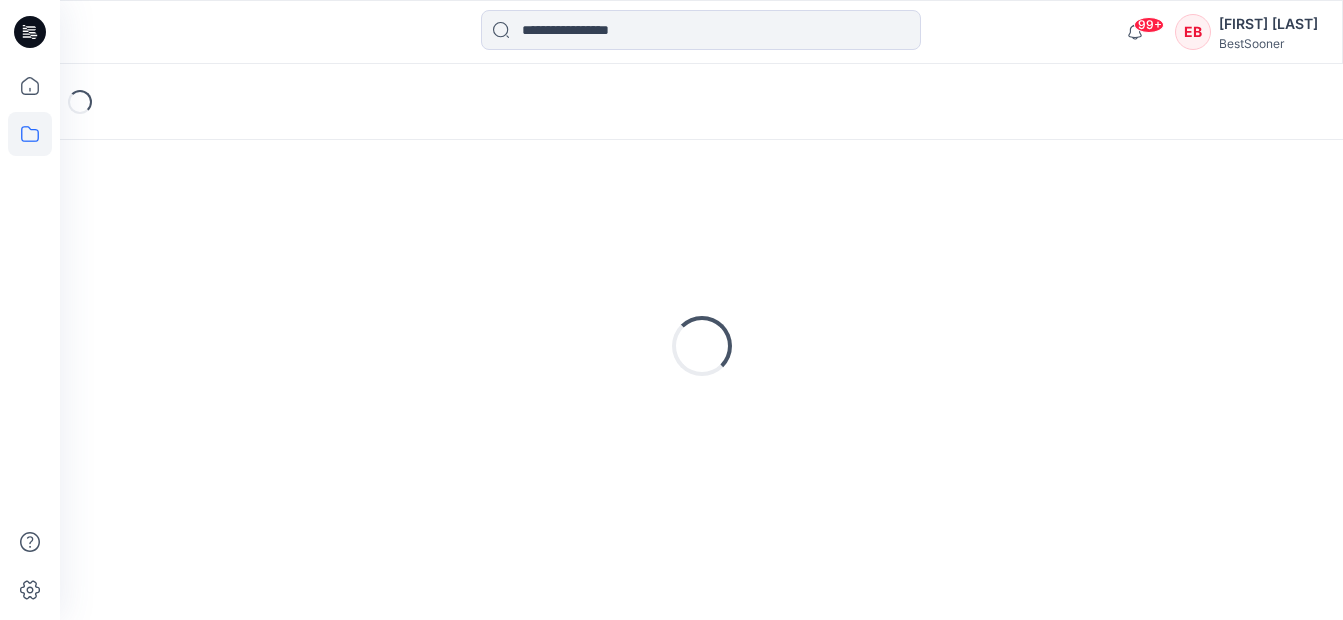 scroll, scrollTop: 0, scrollLeft: 0, axis: both 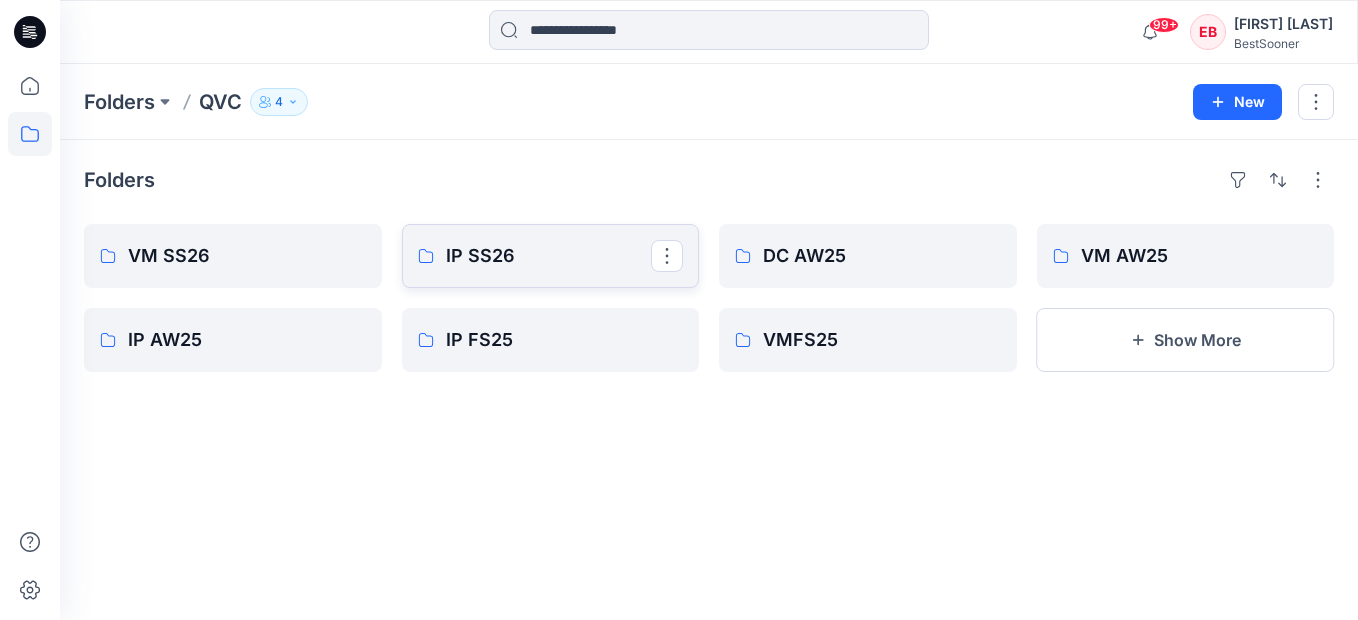 click on "IP SS26" at bounding box center [551, 256] 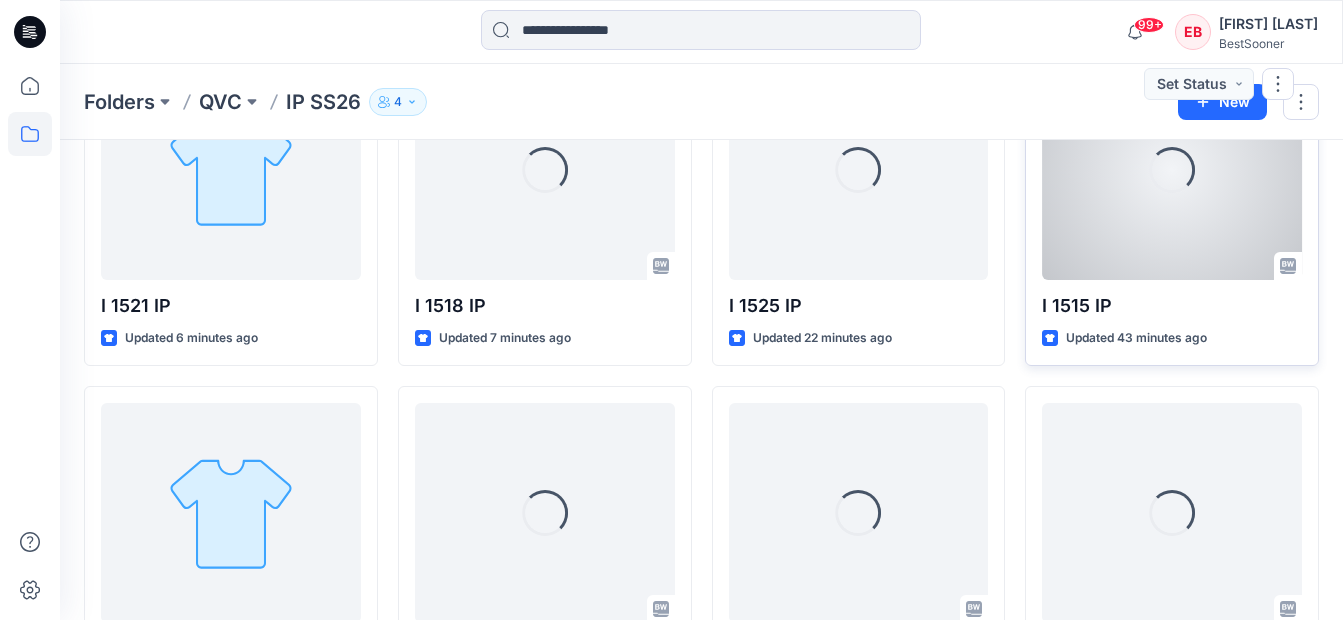 scroll, scrollTop: 200, scrollLeft: 0, axis: vertical 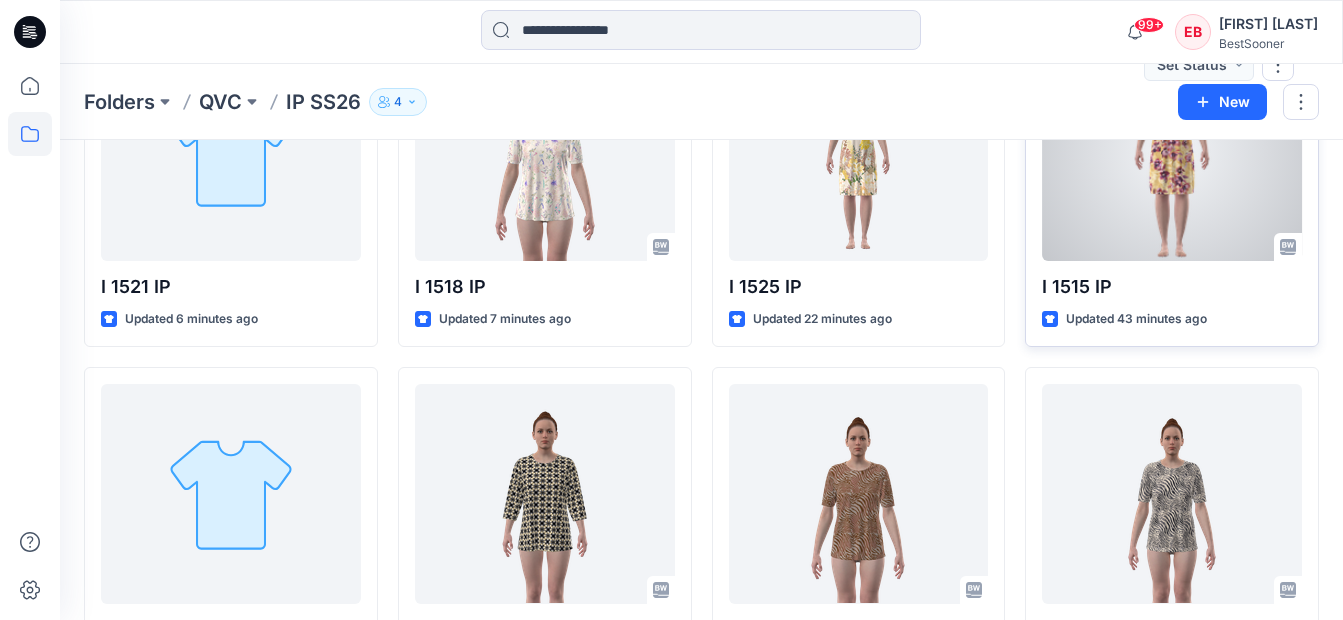 click at bounding box center (1172, 151) 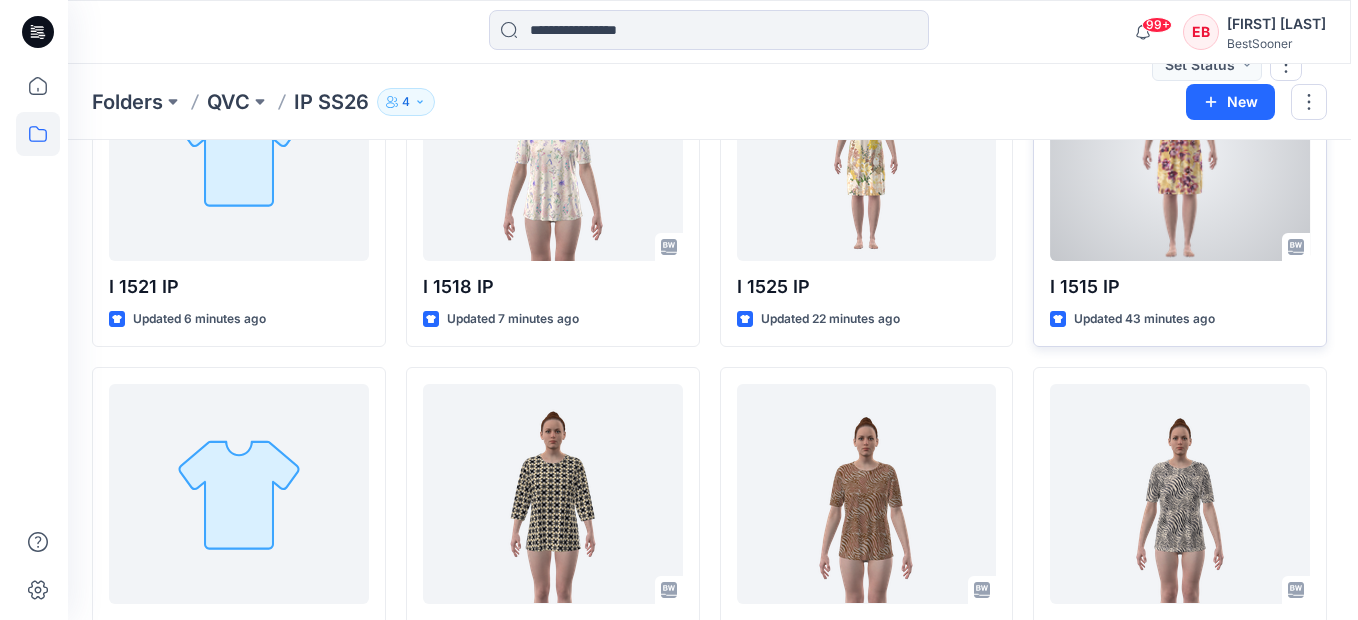 scroll, scrollTop: 0, scrollLeft: 0, axis: both 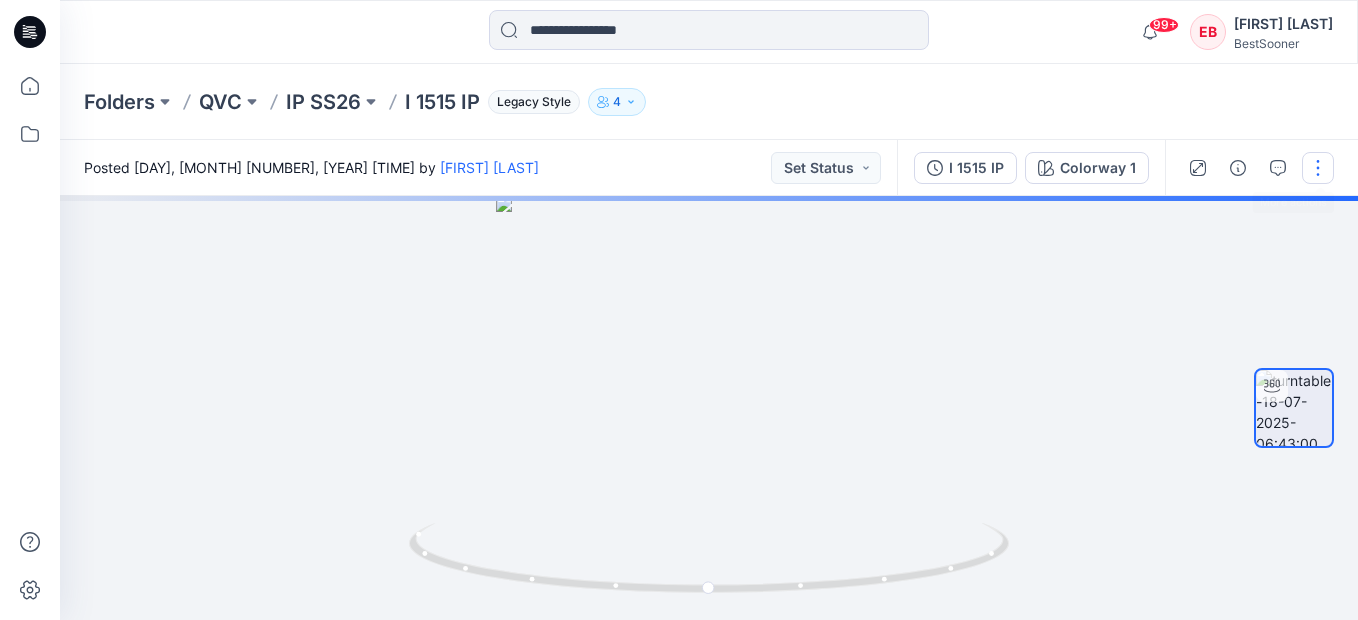 click at bounding box center [1318, 168] 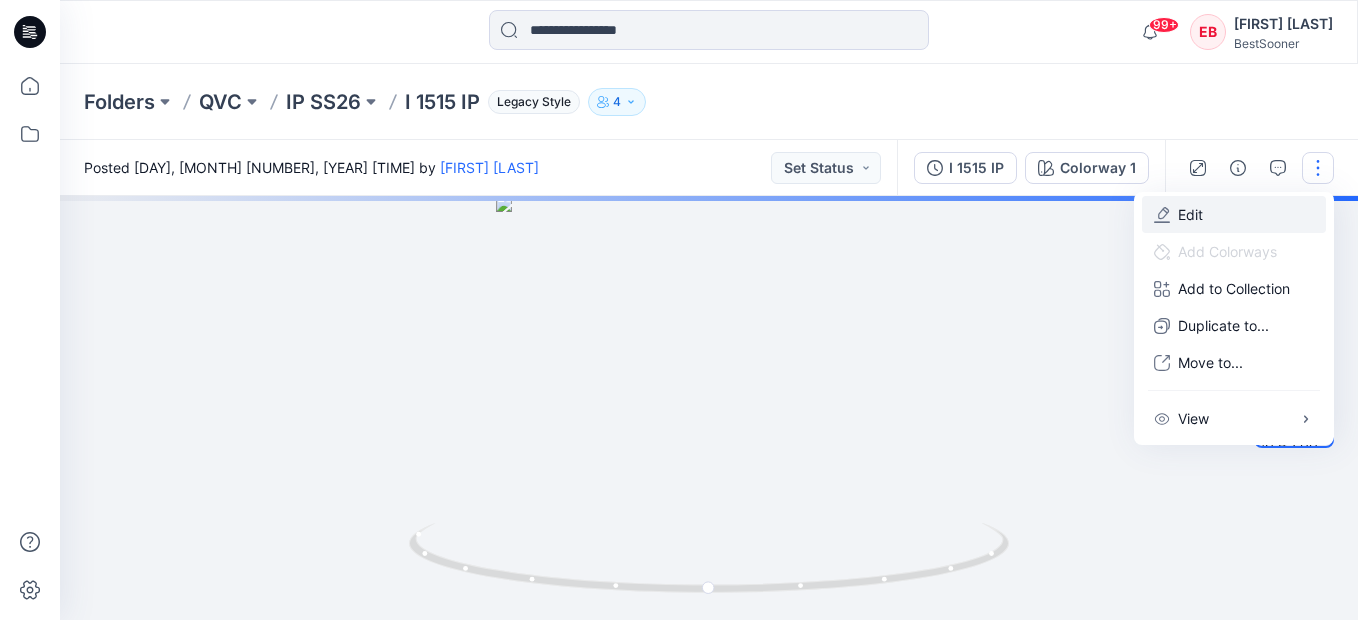 click on "Edit" at bounding box center [1234, 214] 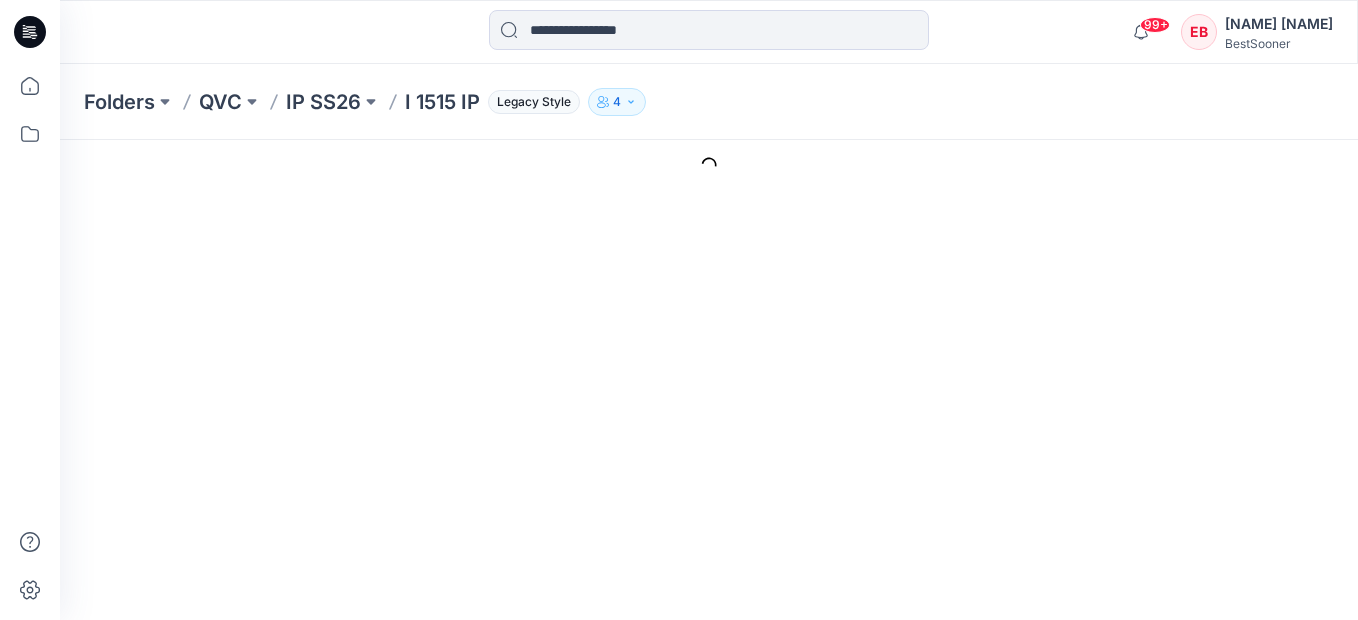 scroll, scrollTop: 0, scrollLeft: 0, axis: both 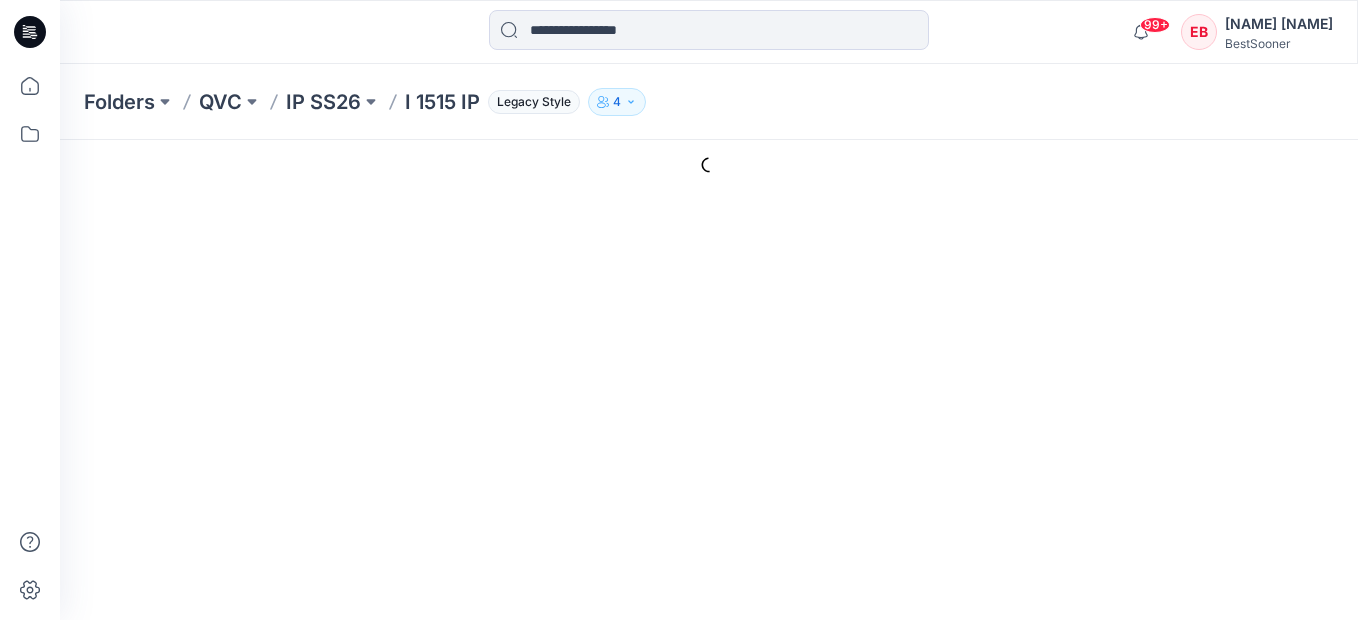 type on "*********" 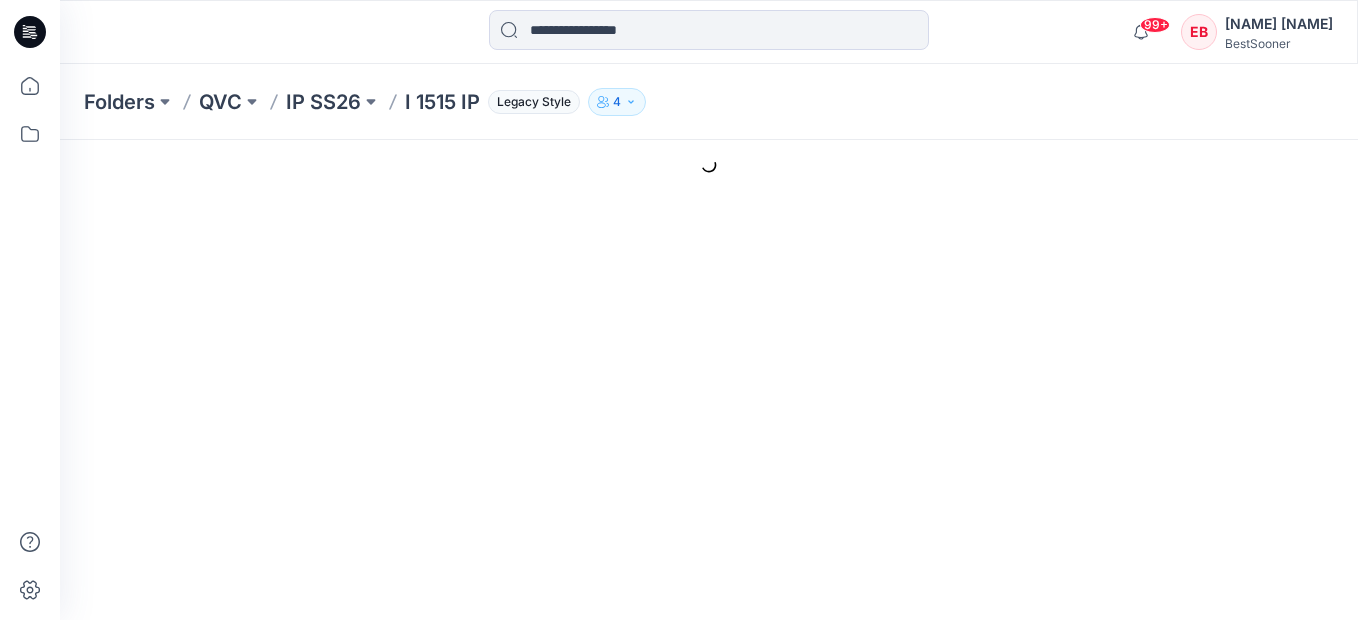 type on "**********" 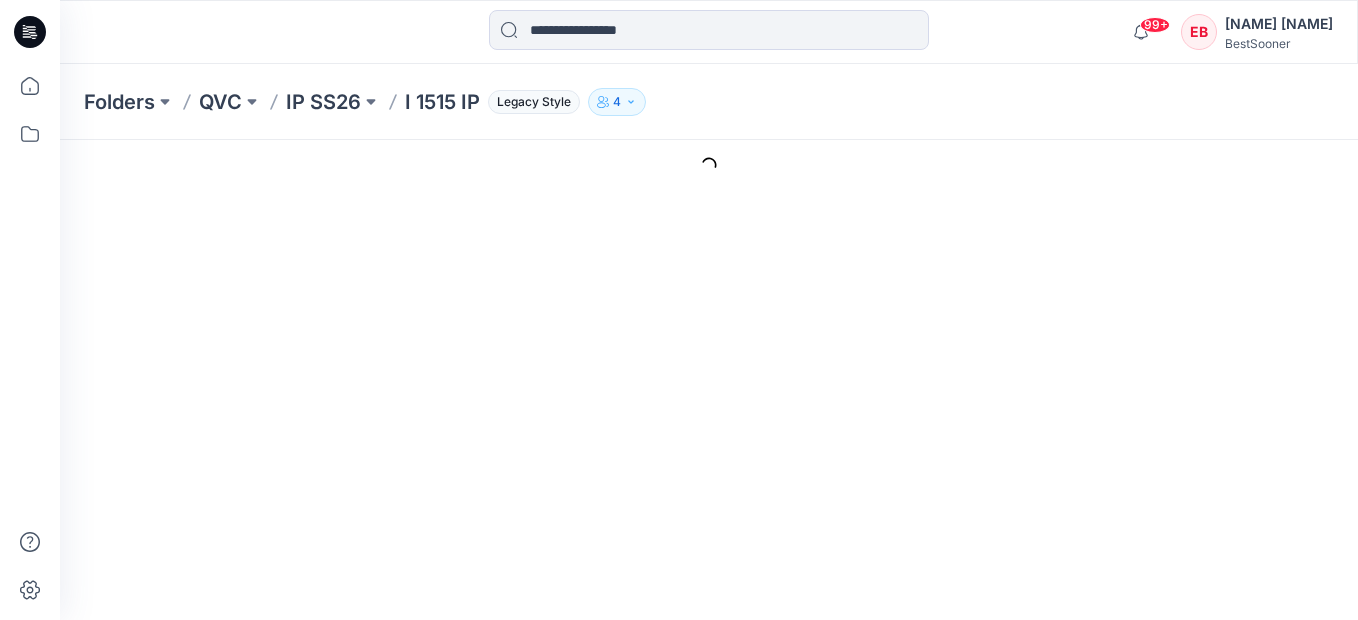 type on "**********" 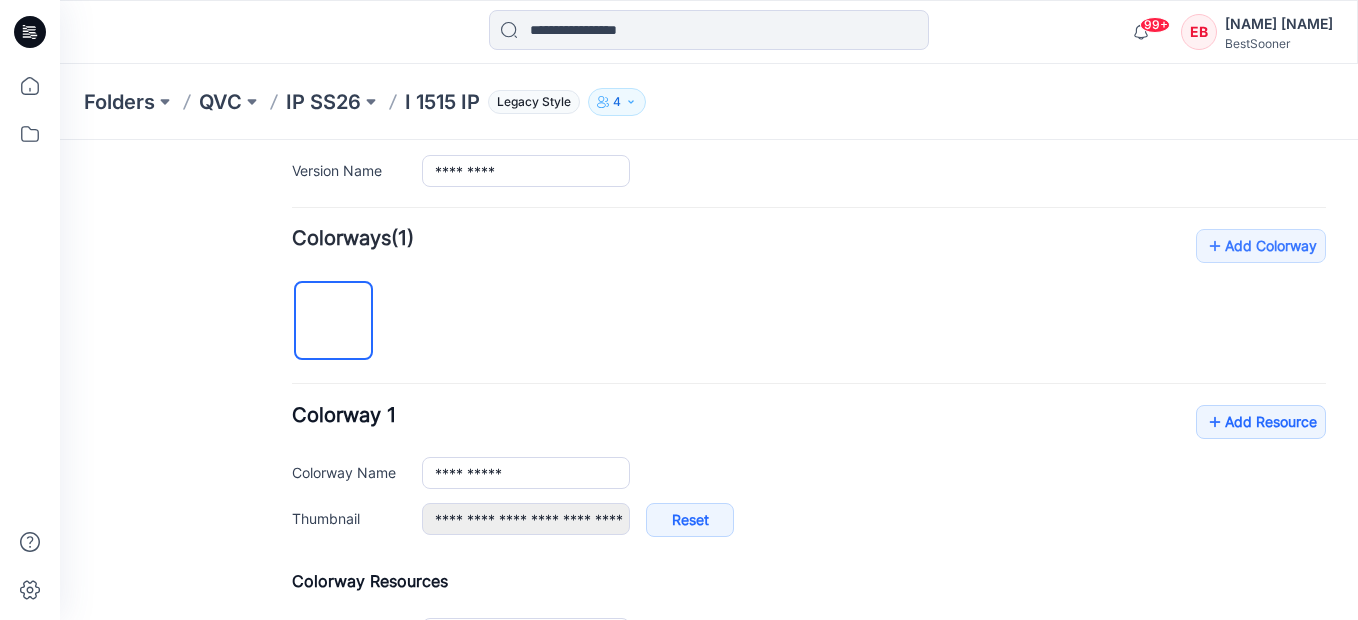 scroll, scrollTop: 600, scrollLeft: 0, axis: vertical 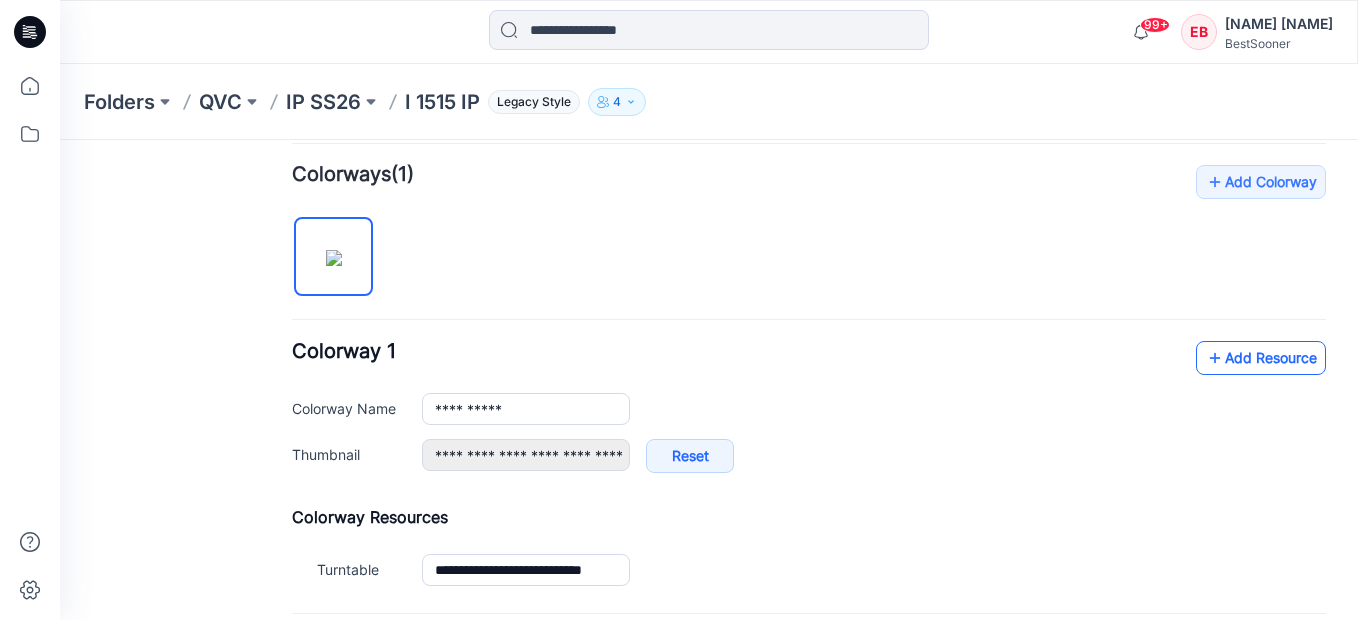 click at bounding box center [1215, 358] 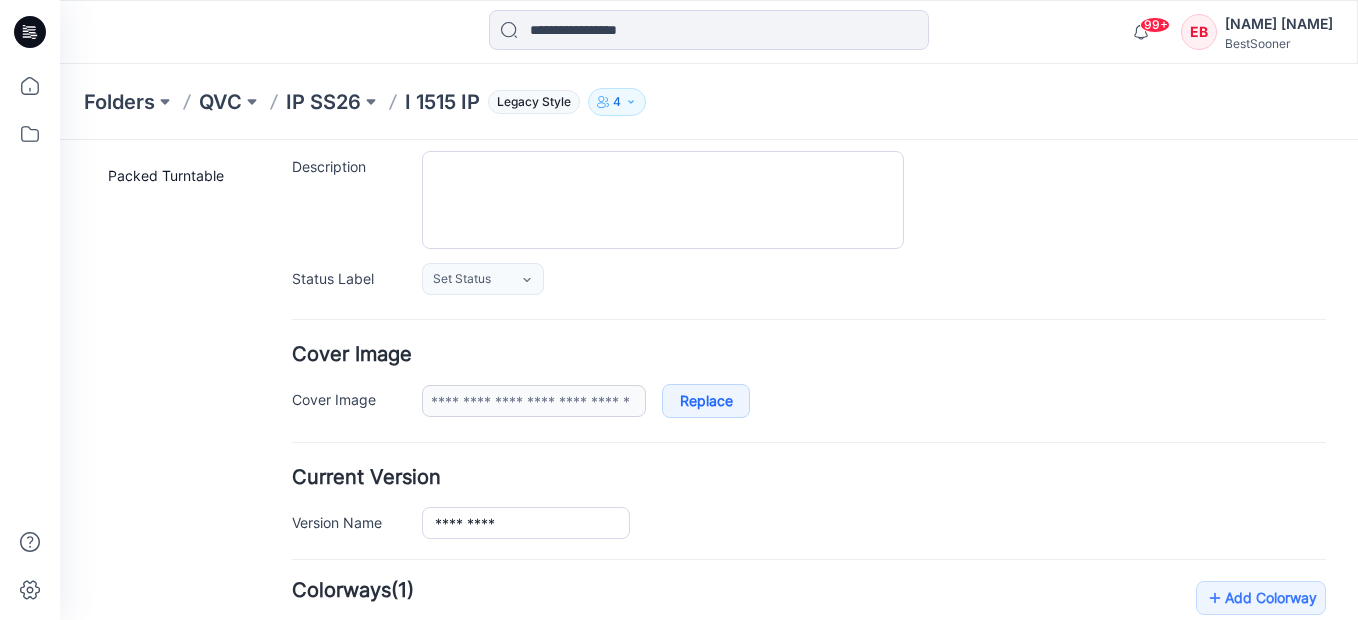 scroll, scrollTop: 0, scrollLeft: 0, axis: both 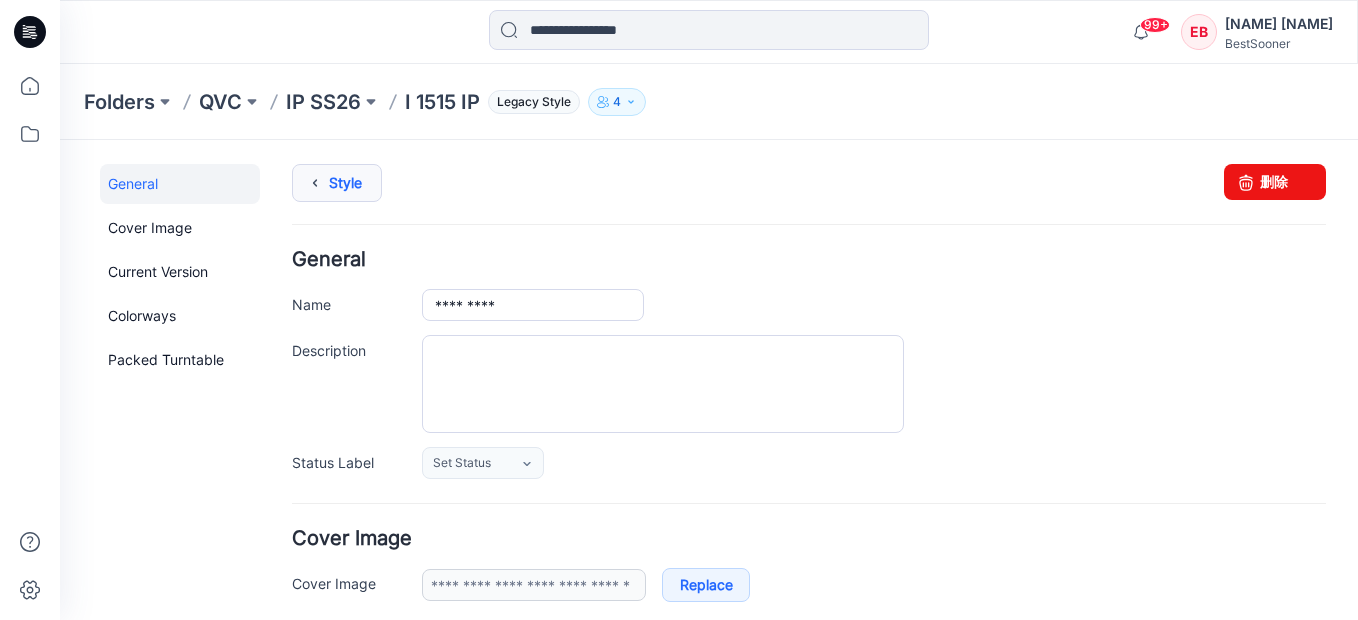 click on "Style" at bounding box center (337, 183) 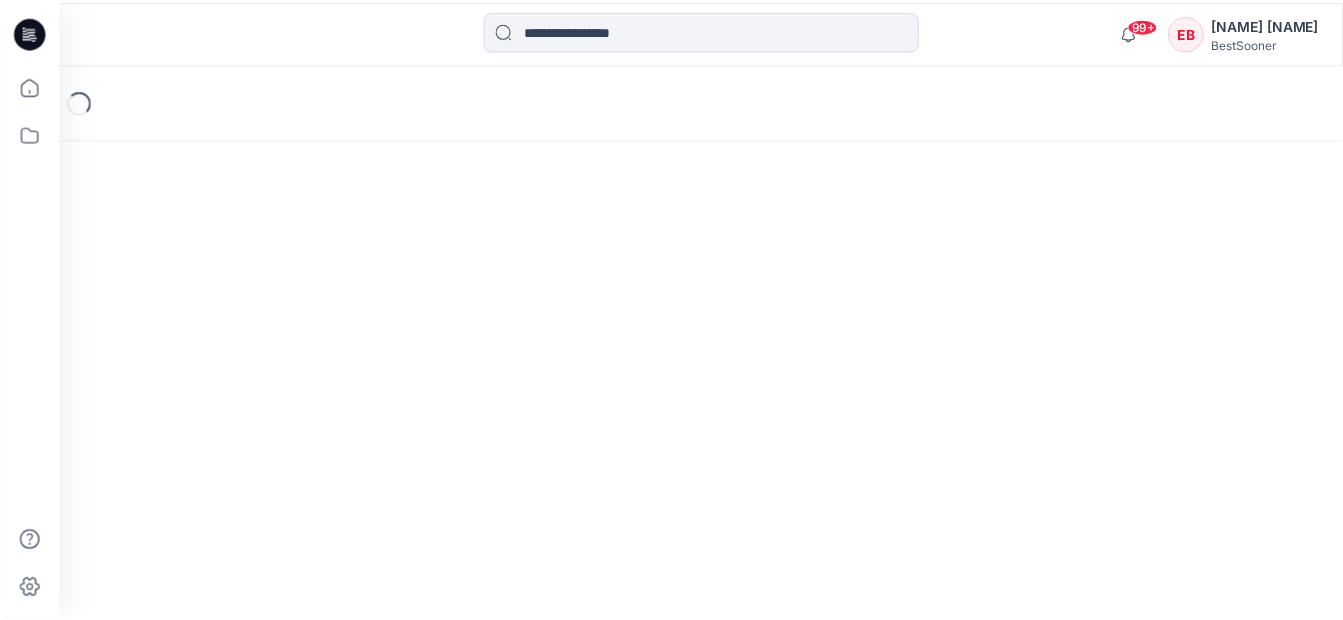 scroll, scrollTop: 0, scrollLeft: 0, axis: both 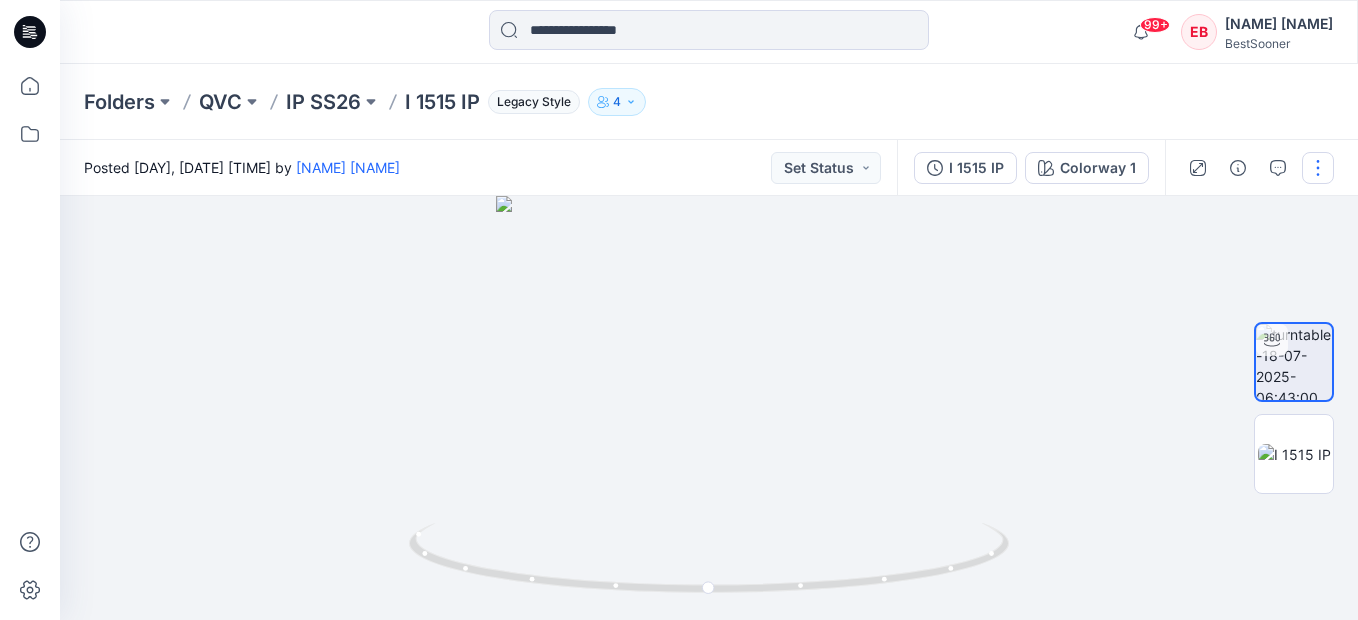 click at bounding box center (1318, 168) 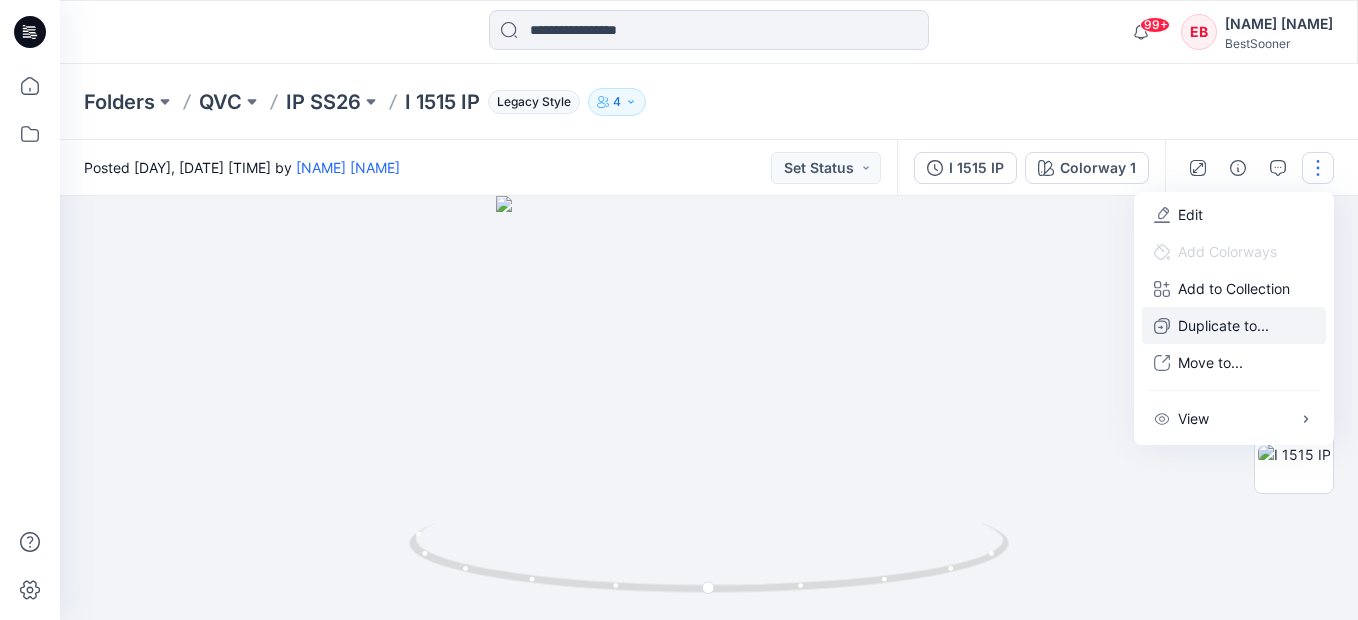 click on "Duplicate to..." at bounding box center (1223, 325) 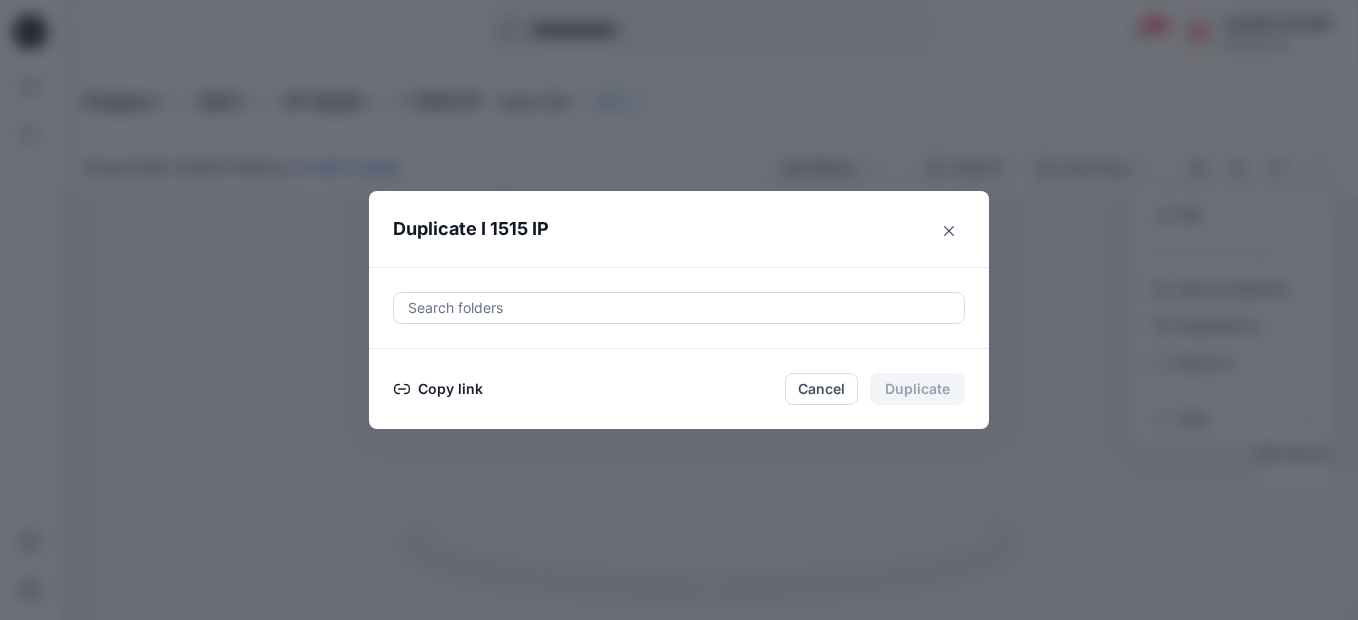 click on "Copy link" at bounding box center (438, 389) 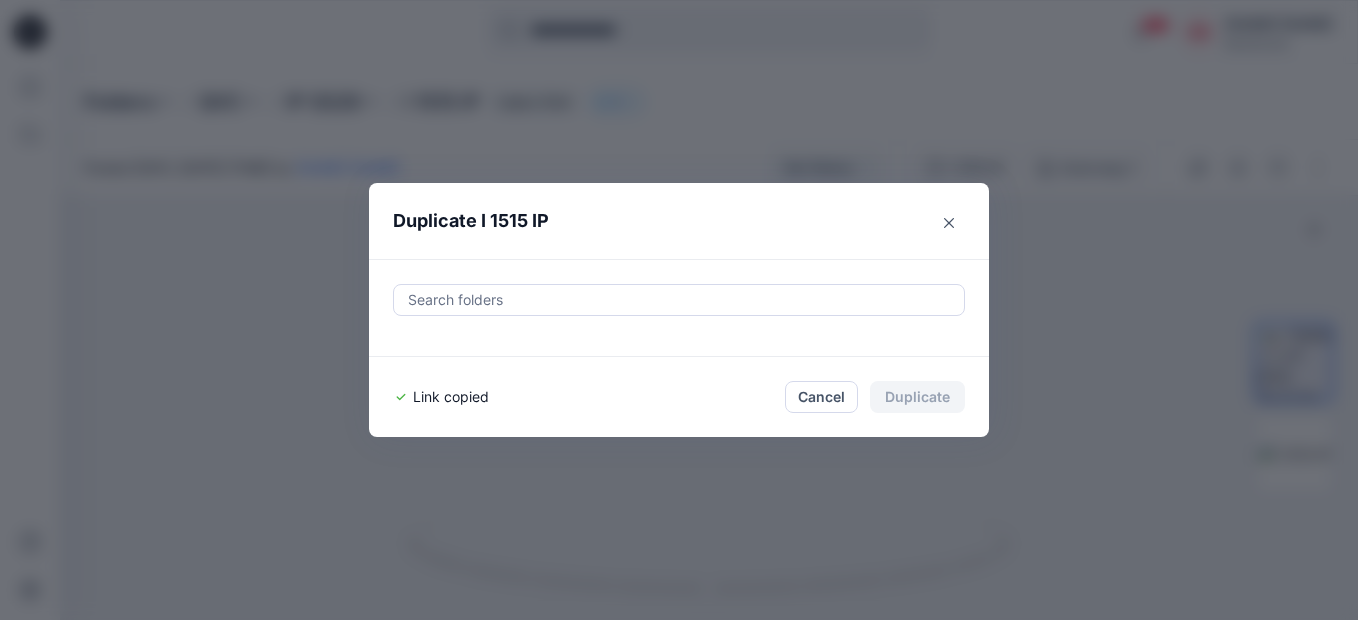 click at bounding box center [949, 223] 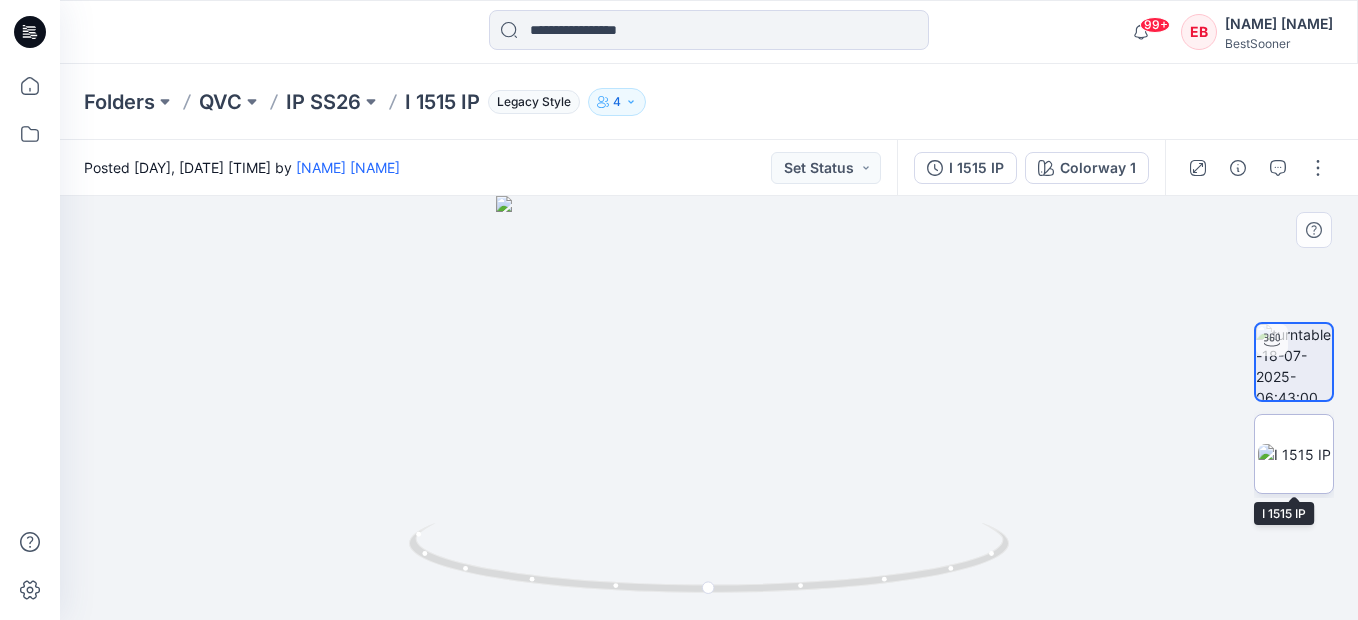 click at bounding box center (1294, 454) 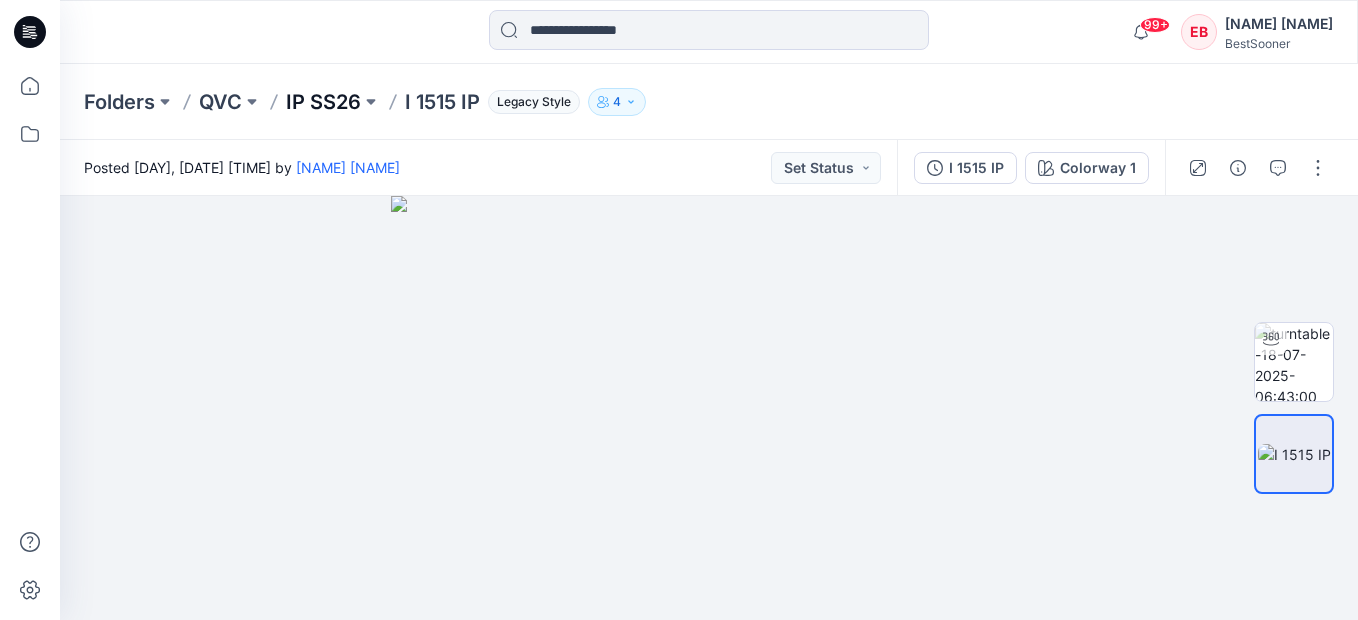 click on "IP SS26" at bounding box center [323, 102] 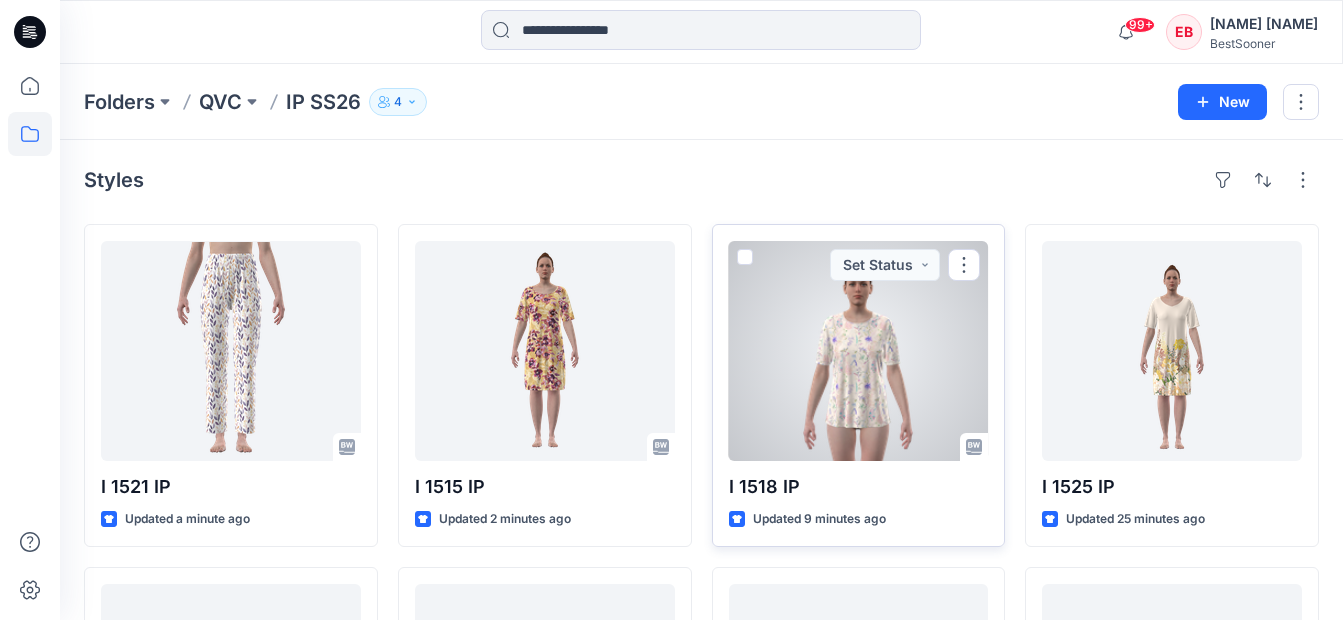 scroll, scrollTop: 100, scrollLeft: 0, axis: vertical 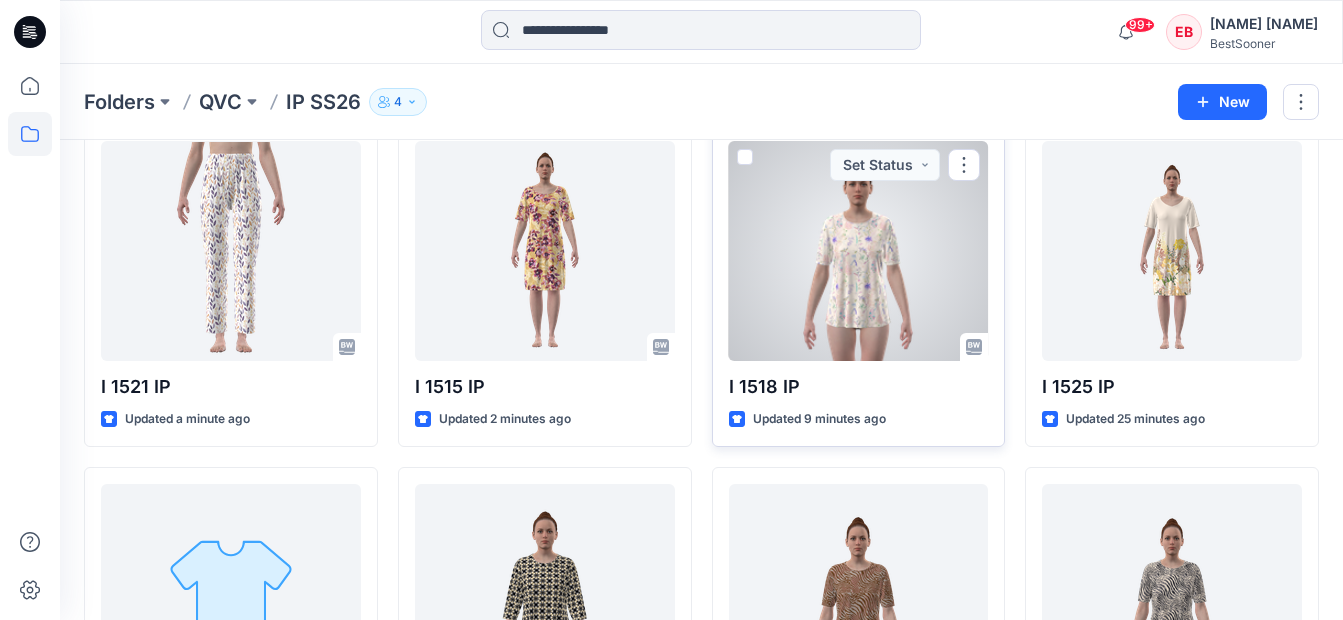 click at bounding box center (859, 251) 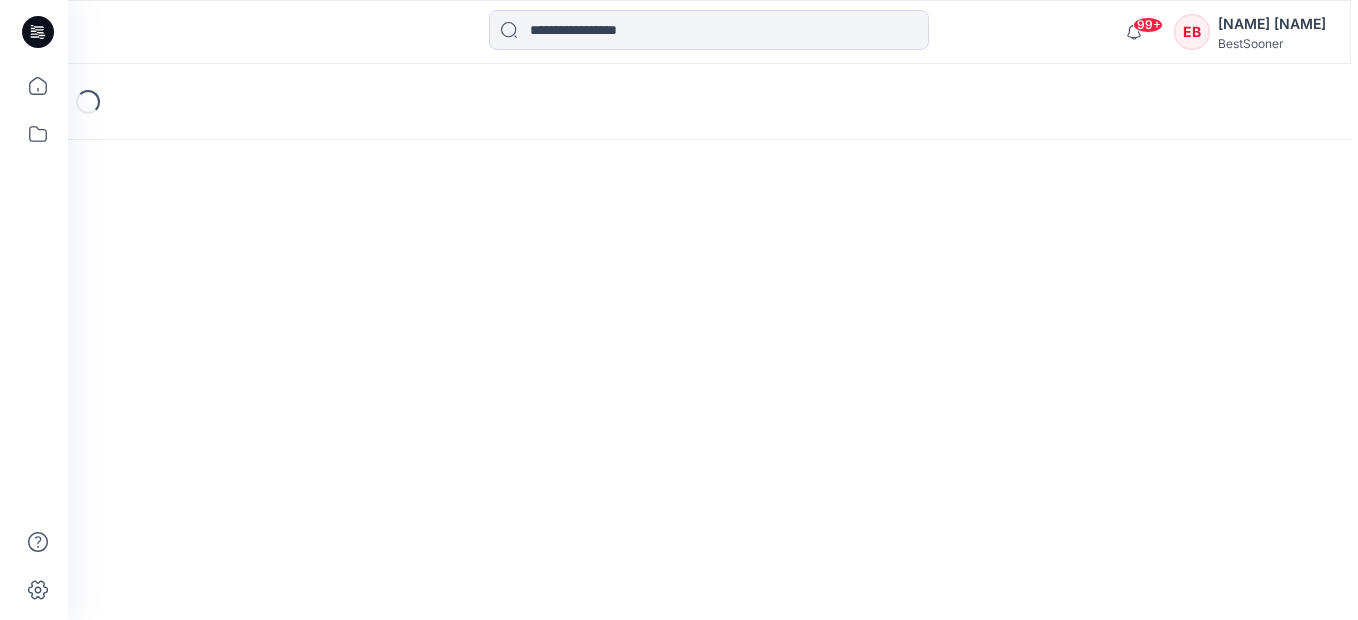 scroll, scrollTop: 0, scrollLeft: 0, axis: both 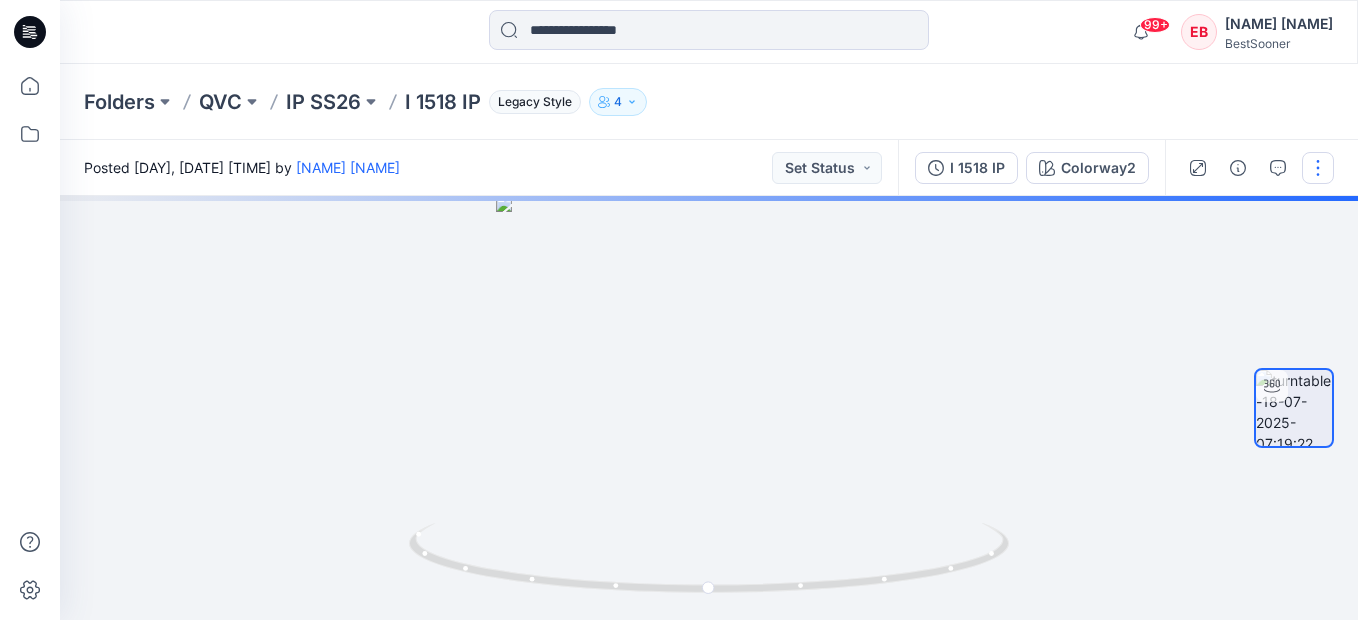 click at bounding box center (1318, 168) 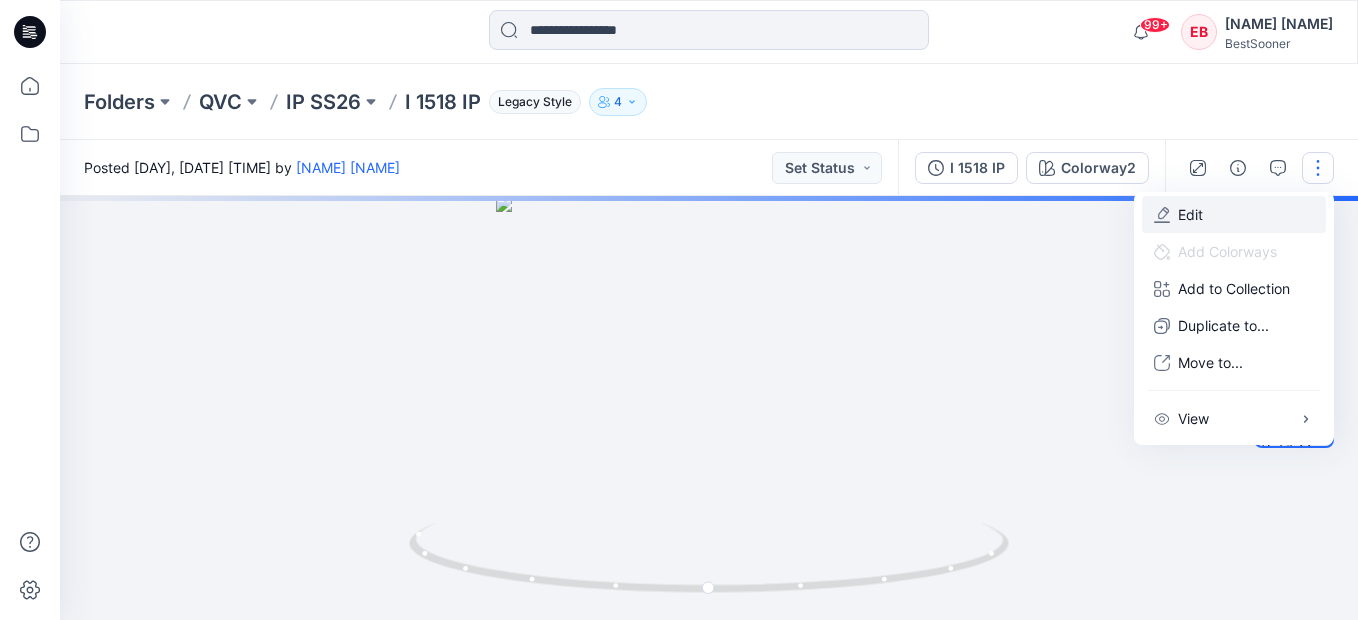 click on "Edit" at bounding box center [1234, 214] 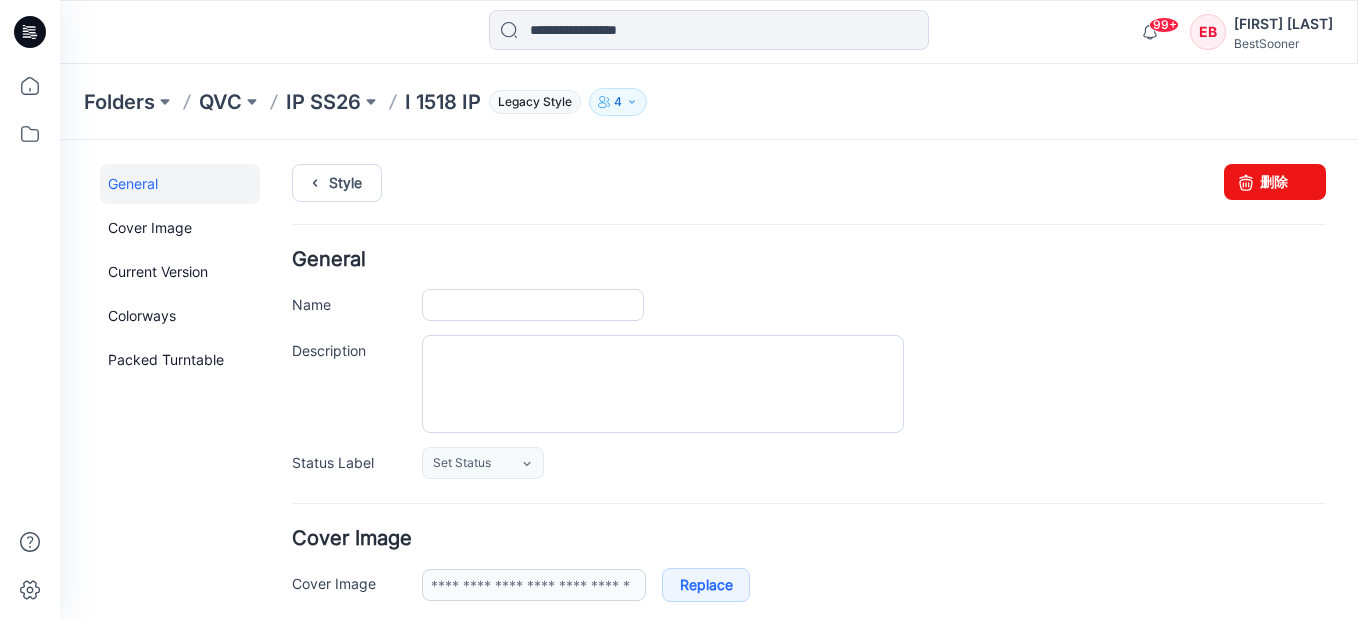 scroll, scrollTop: 400, scrollLeft: 0, axis: vertical 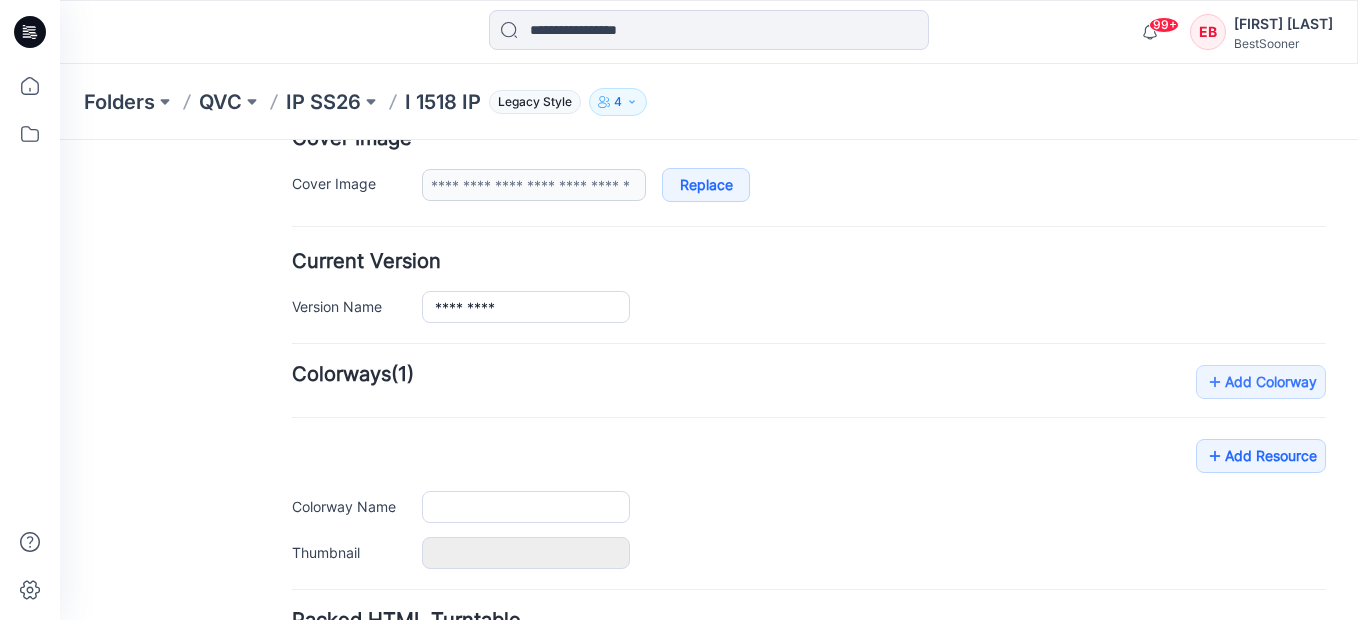 type on "*********" 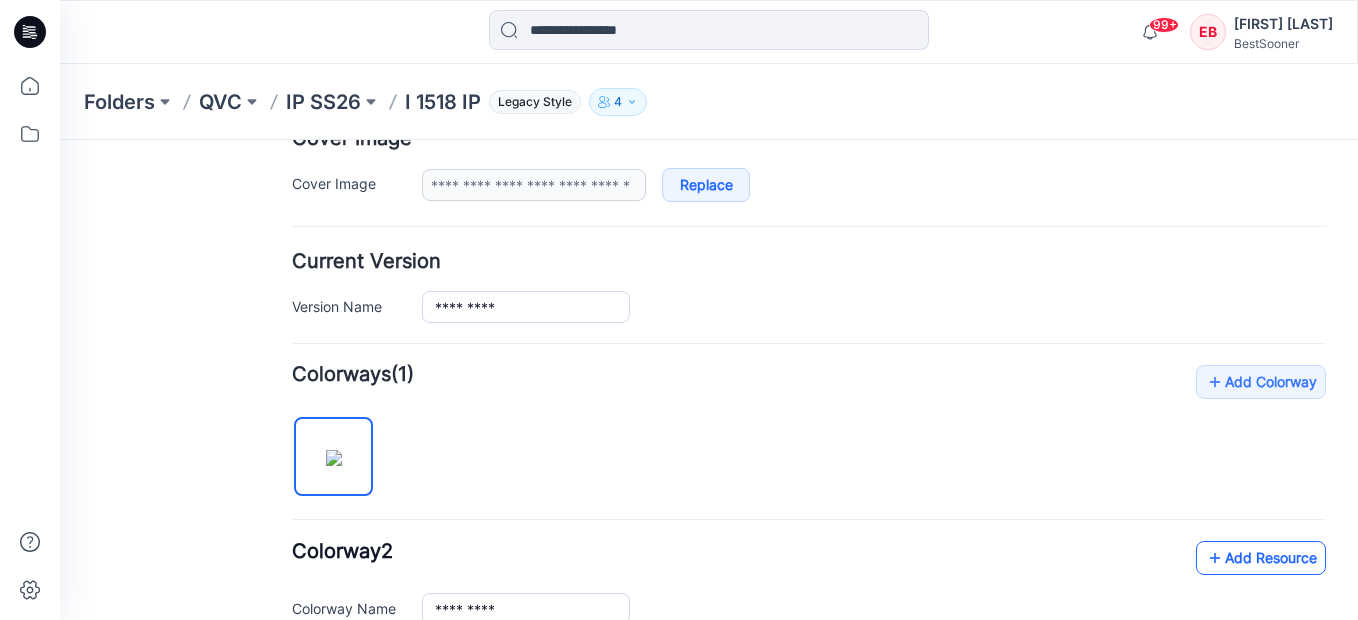click on "Add Resource" at bounding box center (1261, 558) 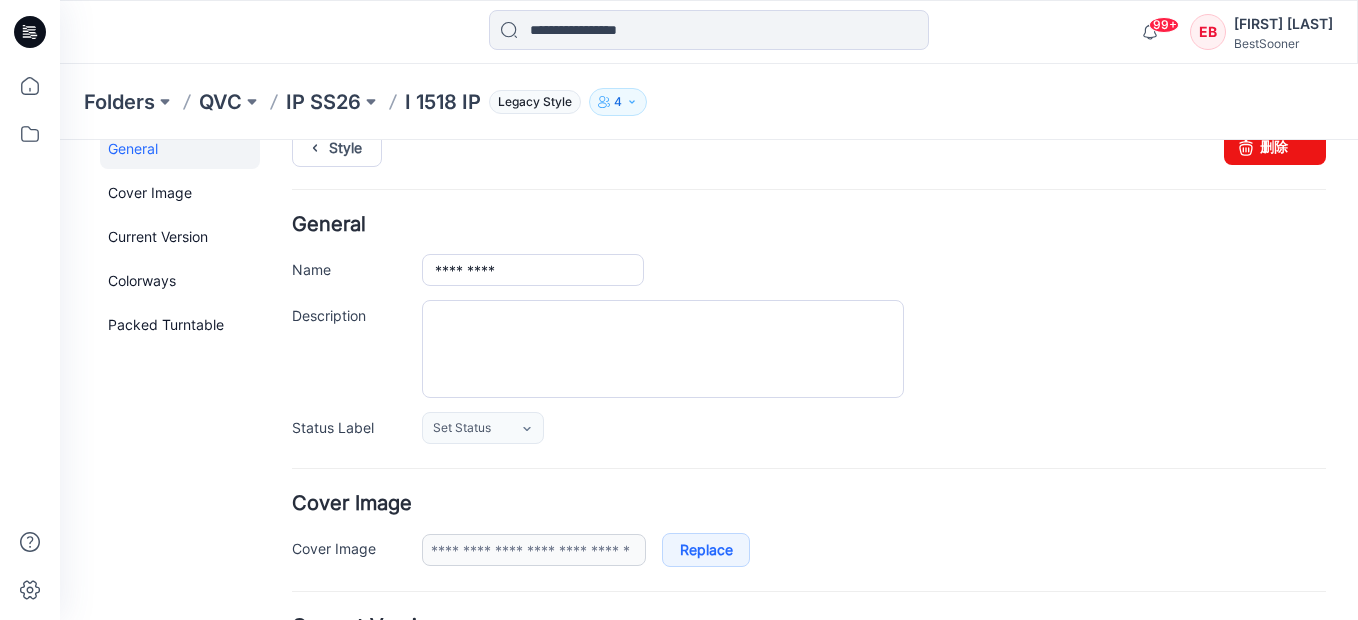scroll, scrollTop: 0, scrollLeft: 0, axis: both 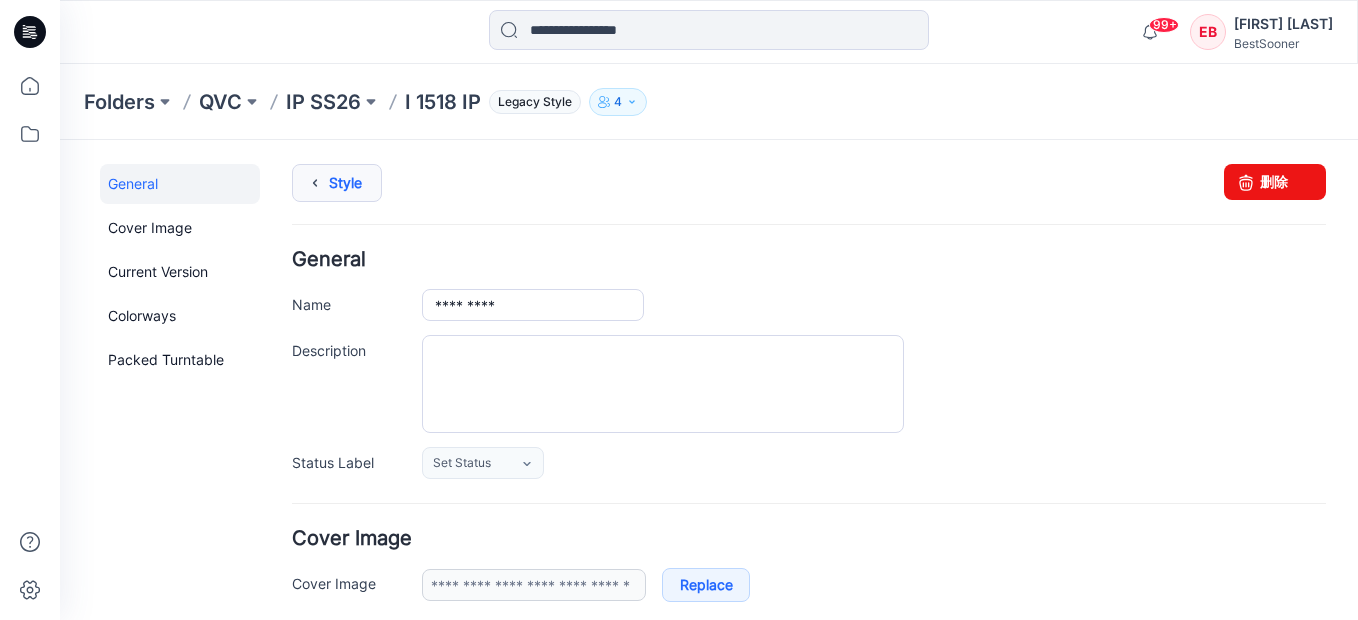 click on "Style" at bounding box center [337, 183] 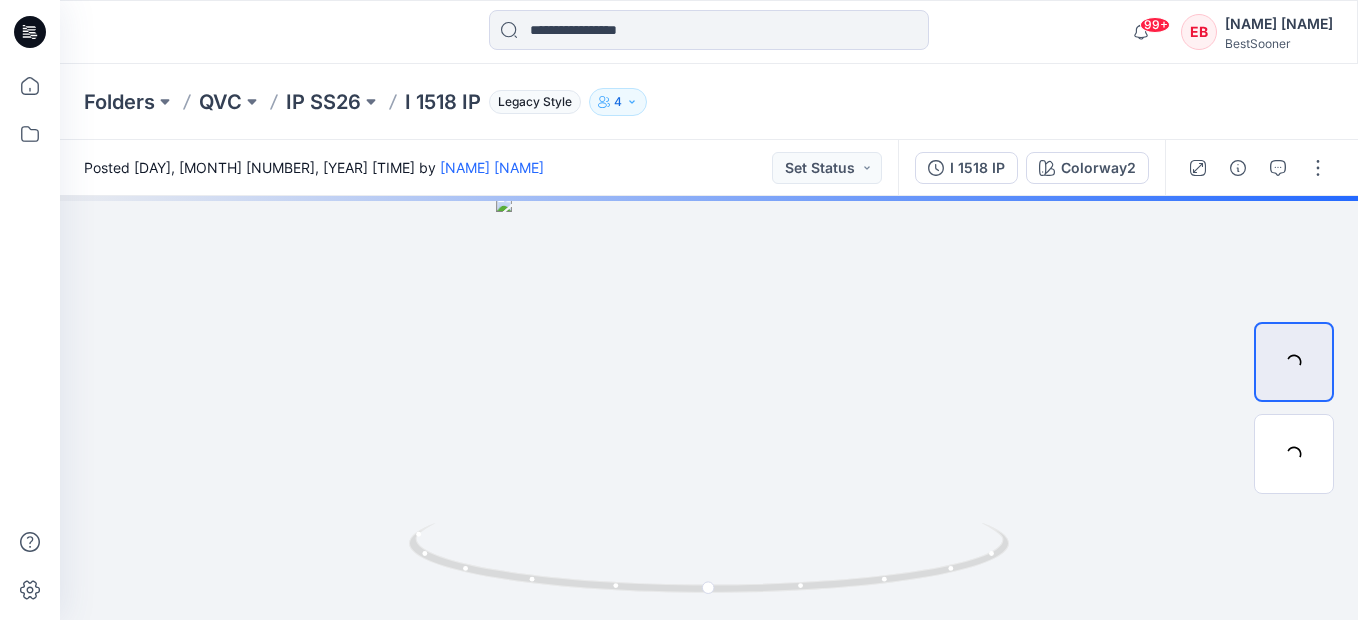 scroll, scrollTop: 0, scrollLeft: 0, axis: both 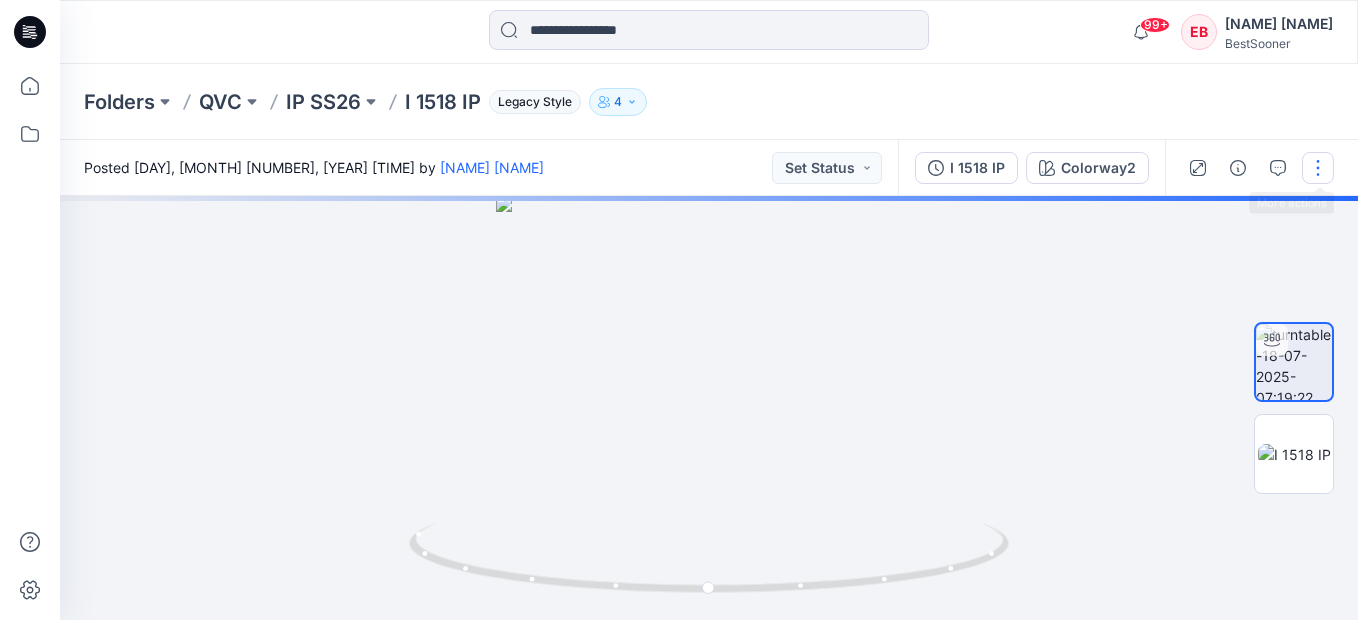 click at bounding box center (1318, 168) 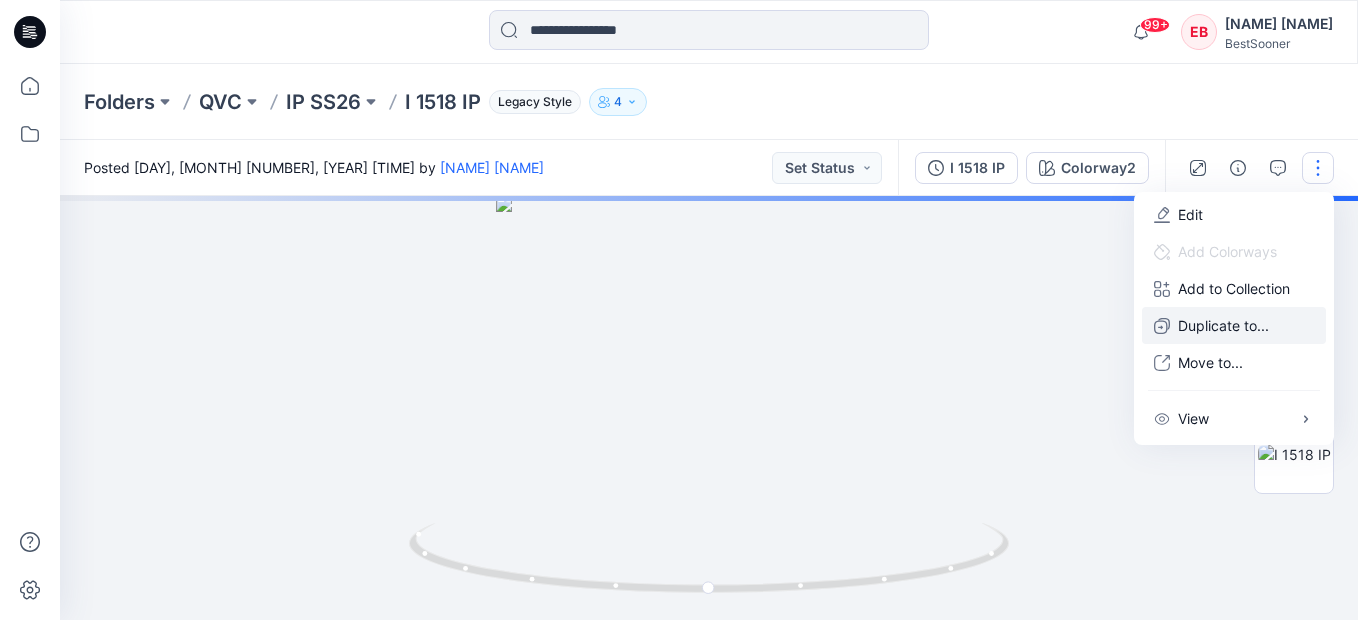 click on "Duplicate to..." at bounding box center (1234, 325) 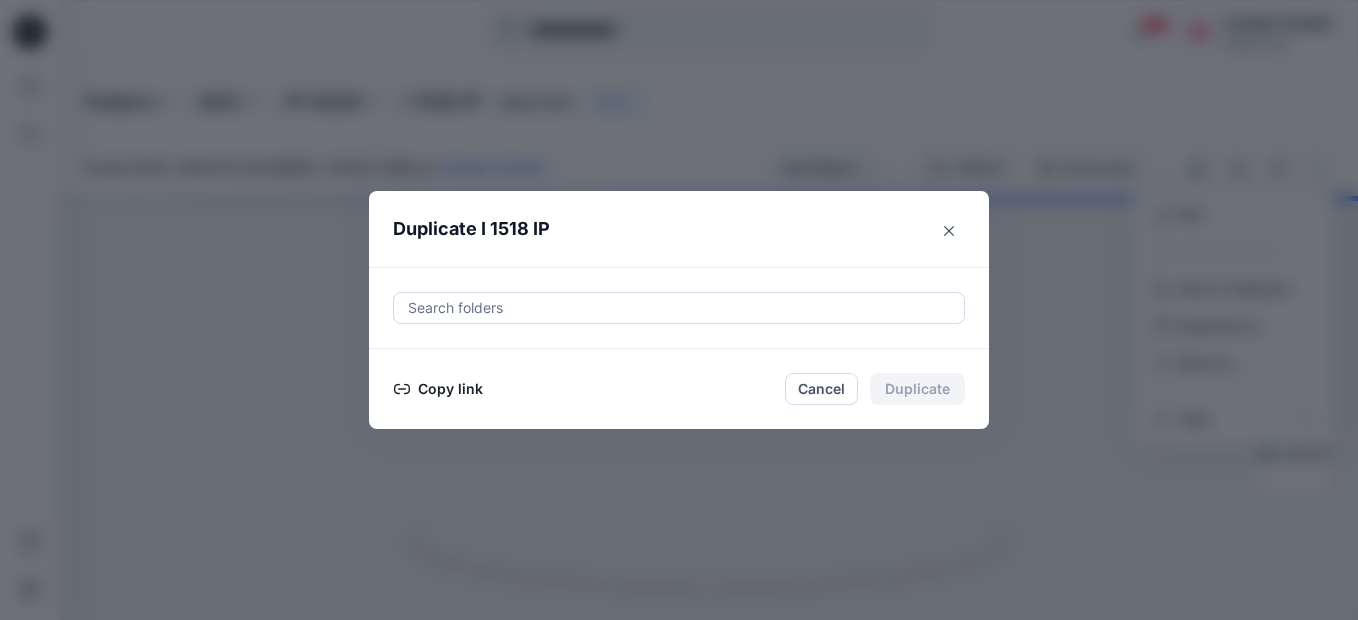 drag, startPoint x: 452, startPoint y: 390, endPoint x: 481, endPoint y: 402, distance: 31.38471 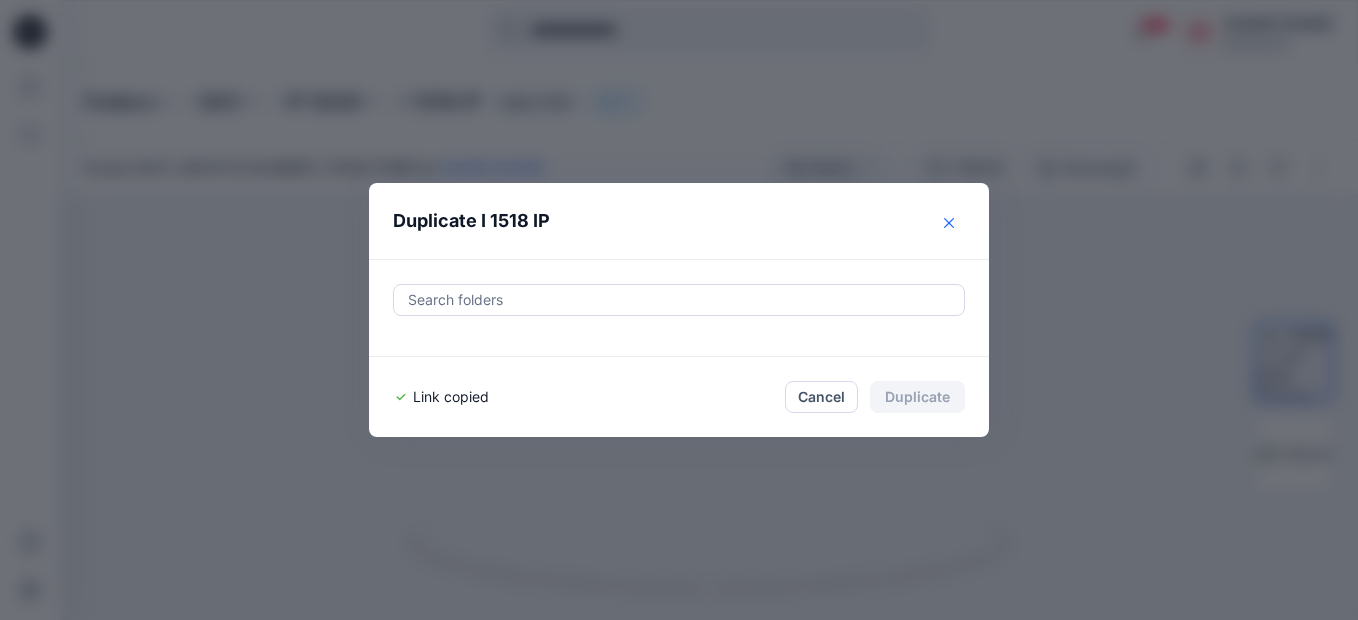 click 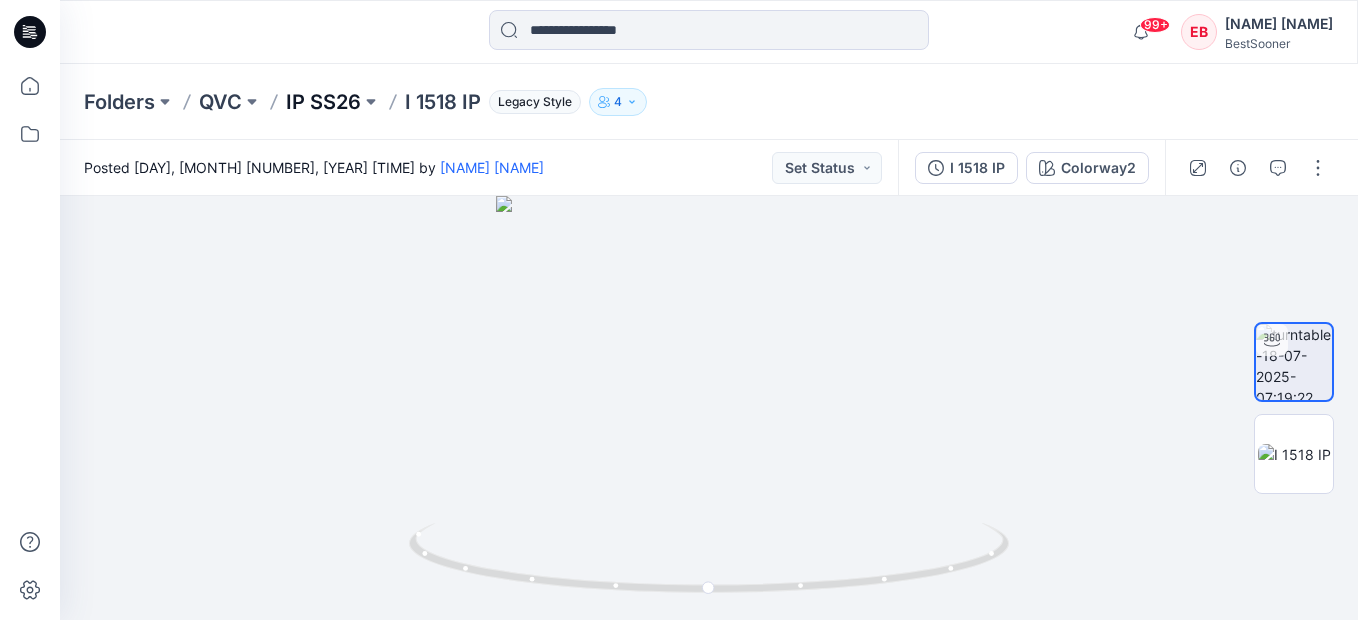 click on "IP SS26" at bounding box center (323, 102) 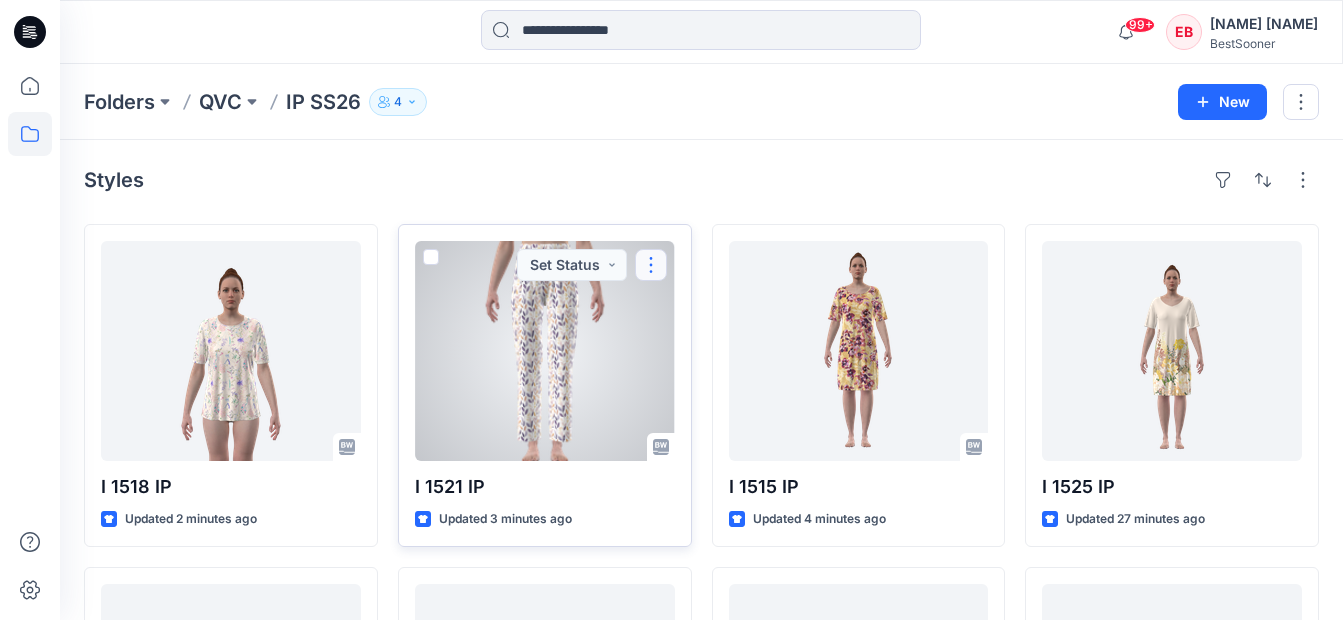 click at bounding box center (651, 265) 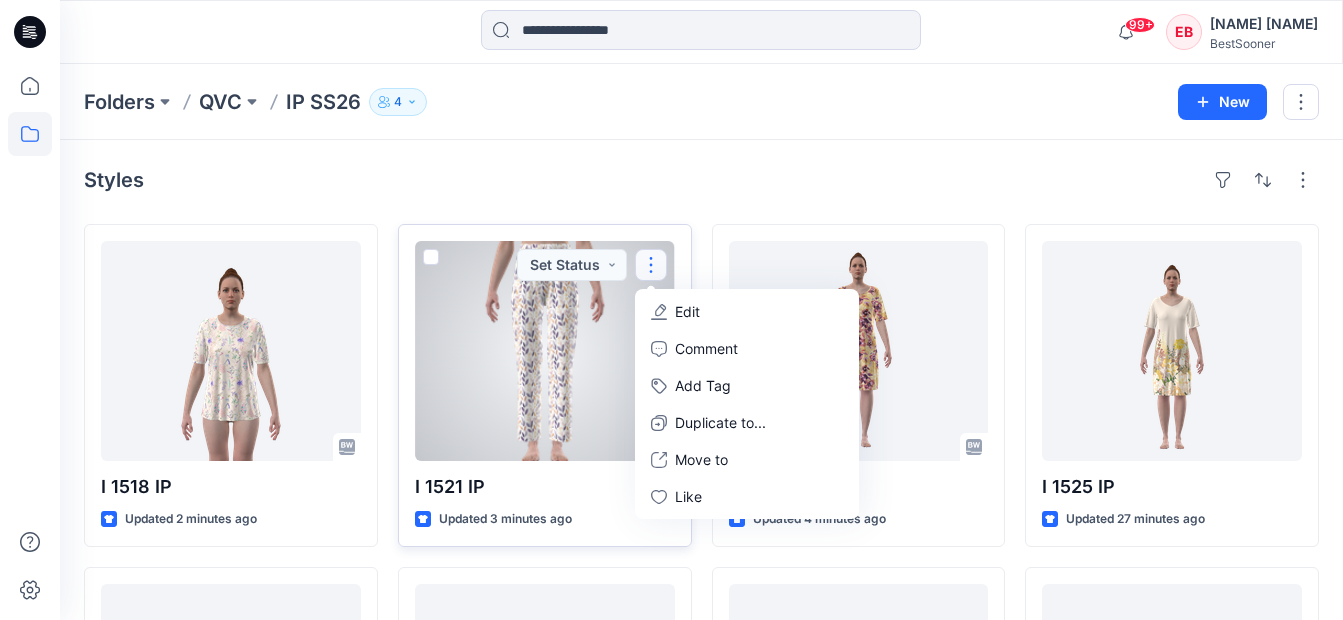 click on "Edit" at bounding box center (747, 311) 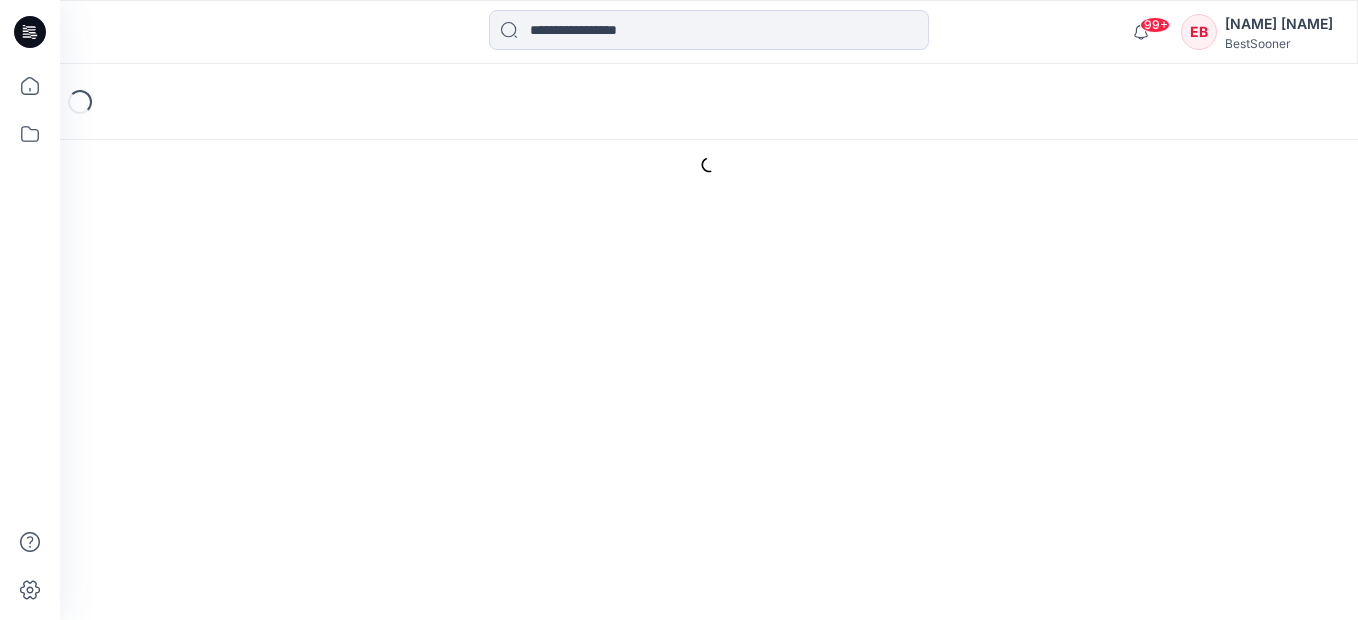scroll, scrollTop: 0, scrollLeft: 0, axis: both 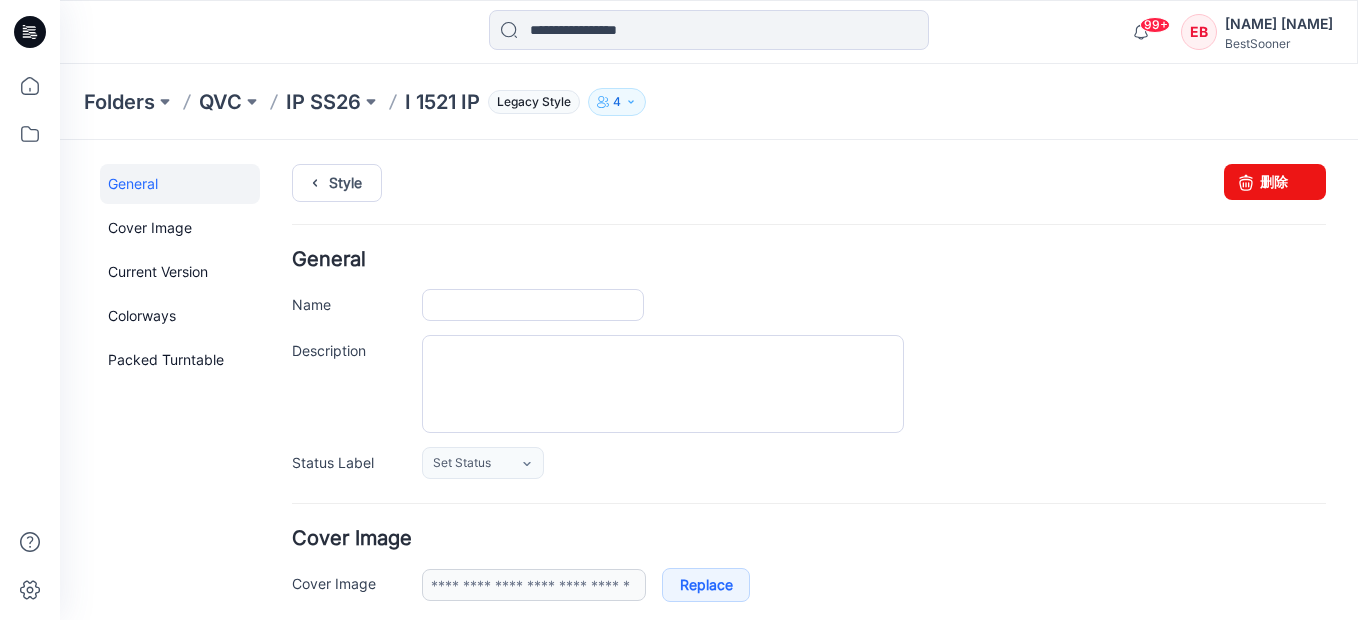 type on "*********" 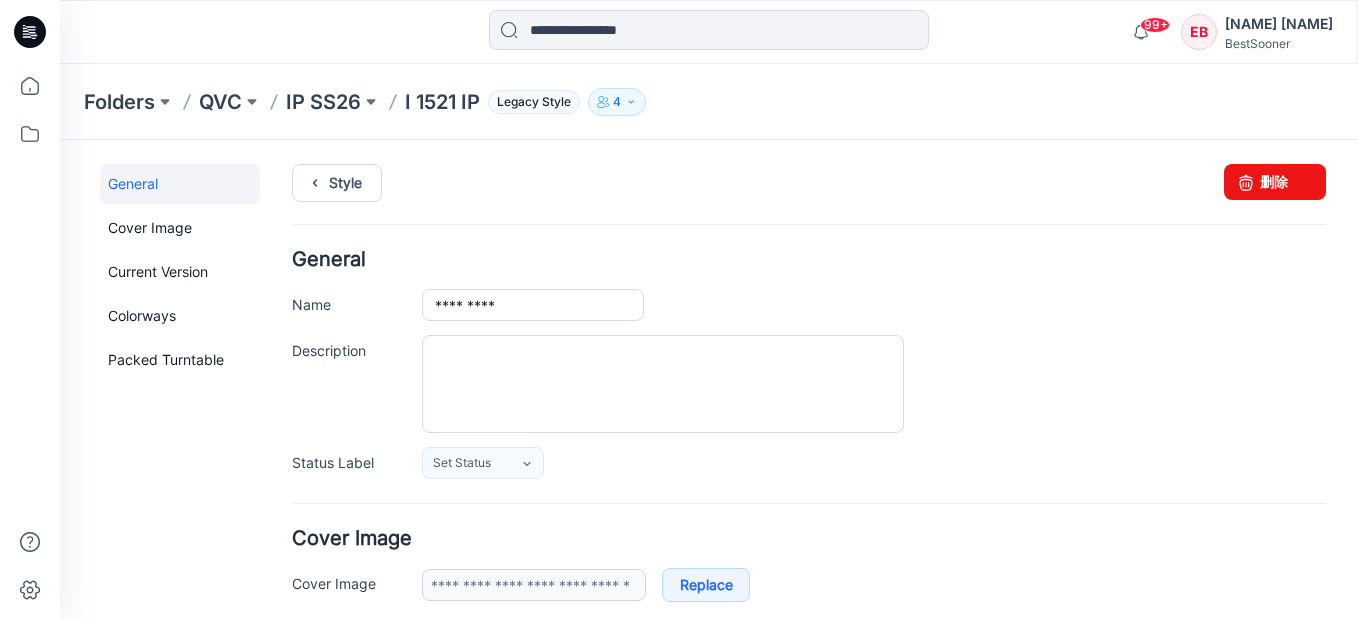 type on "**********" 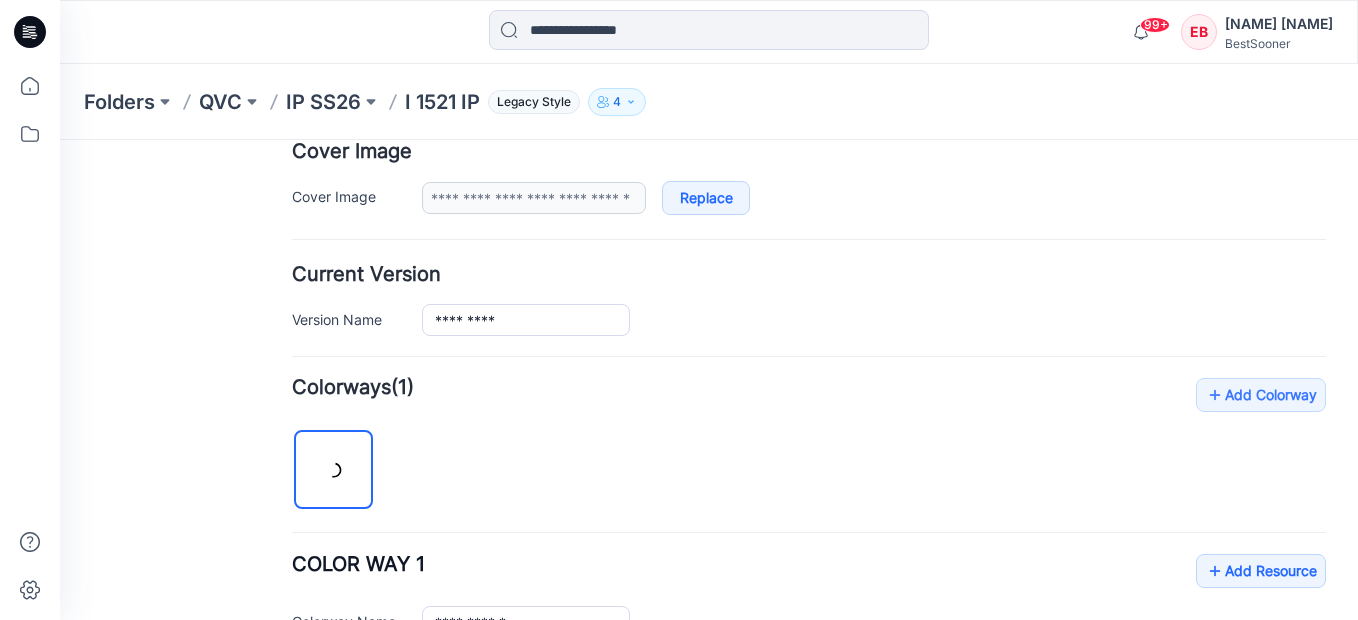 scroll, scrollTop: 500, scrollLeft: 0, axis: vertical 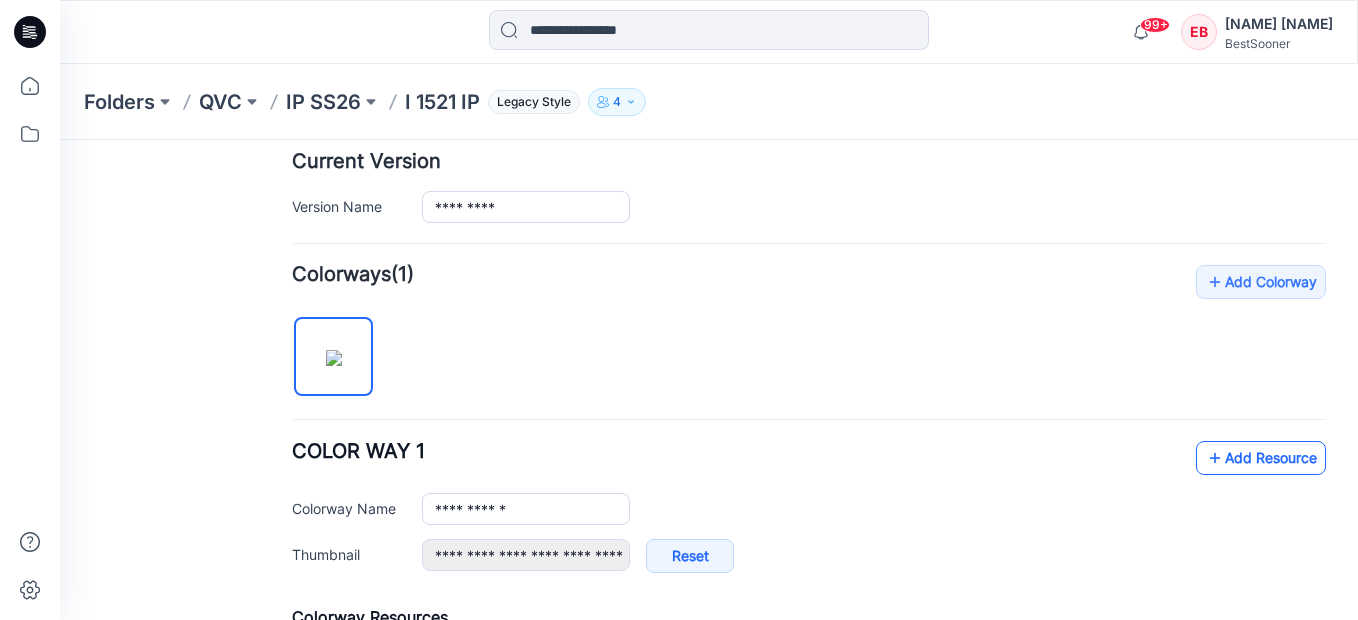 click on "Add Resource" at bounding box center [1261, 458] 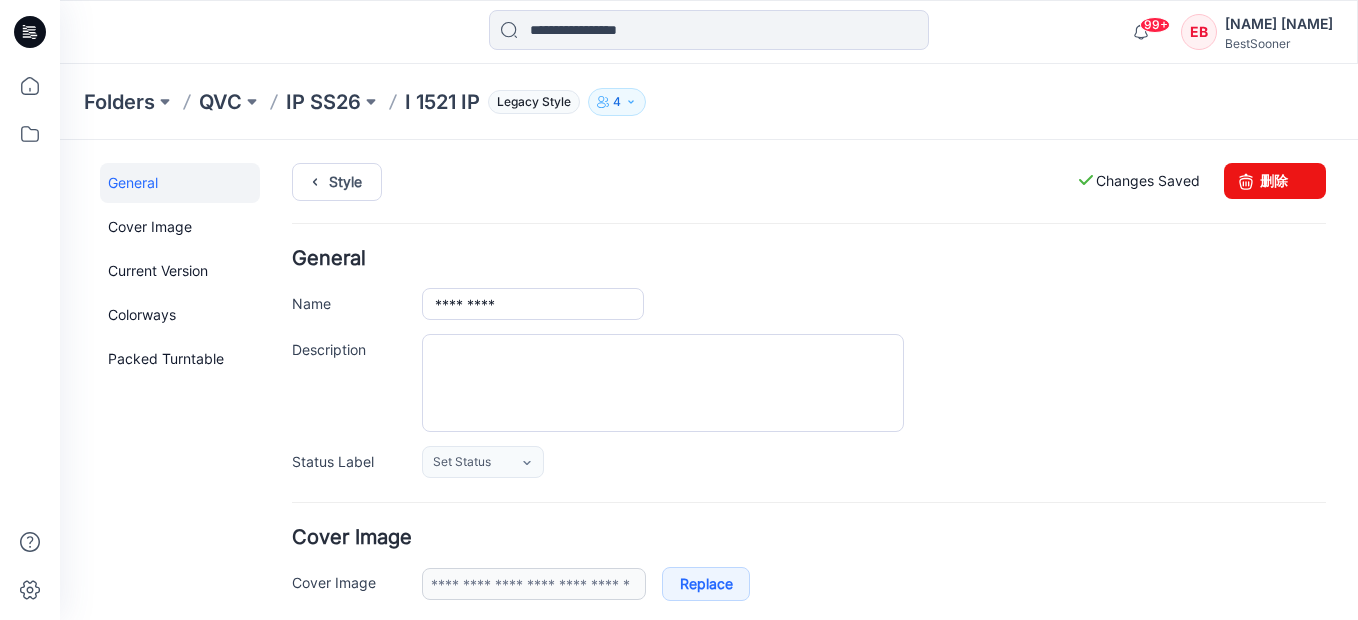 scroll, scrollTop: 0, scrollLeft: 0, axis: both 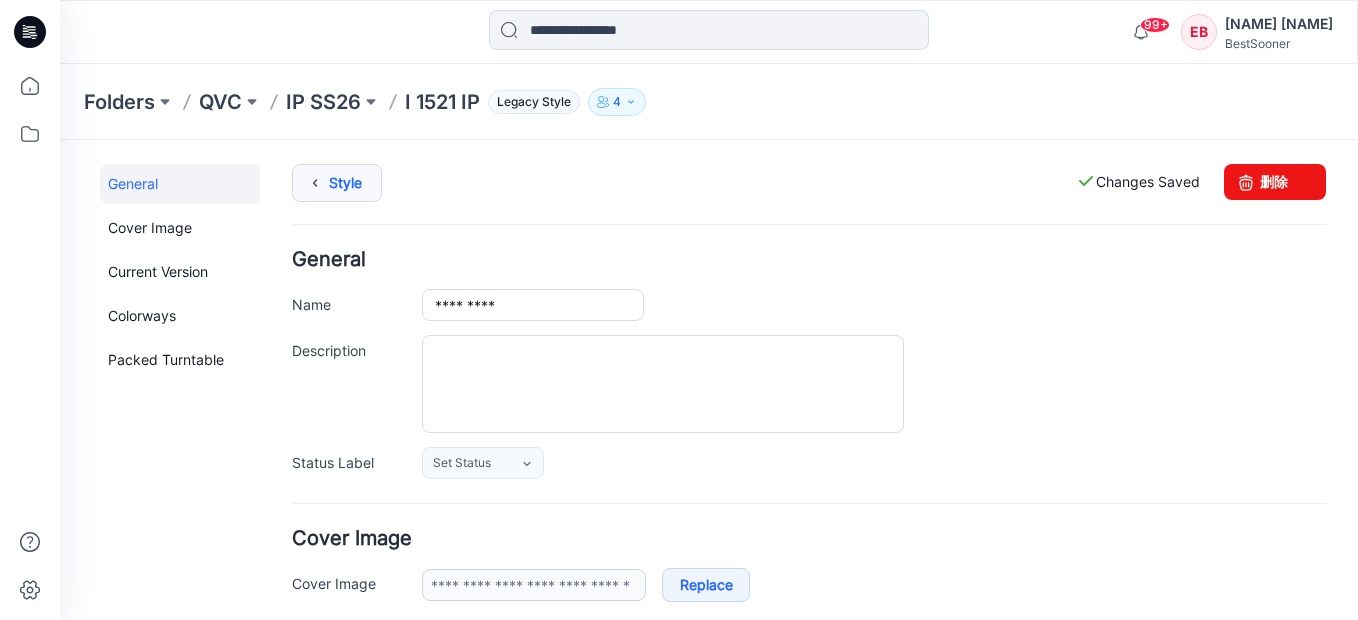 click on "Style" at bounding box center (337, 183) 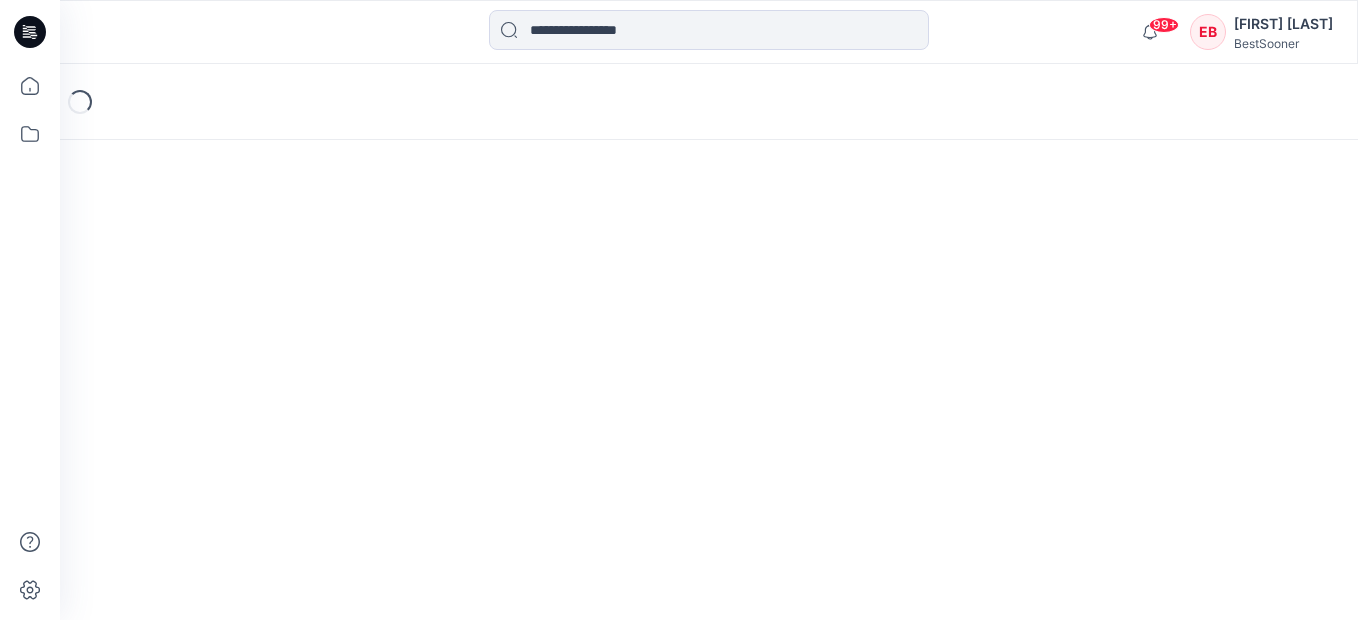 scroll, scrollTop: 0, scrollLeft: 0, axis: both 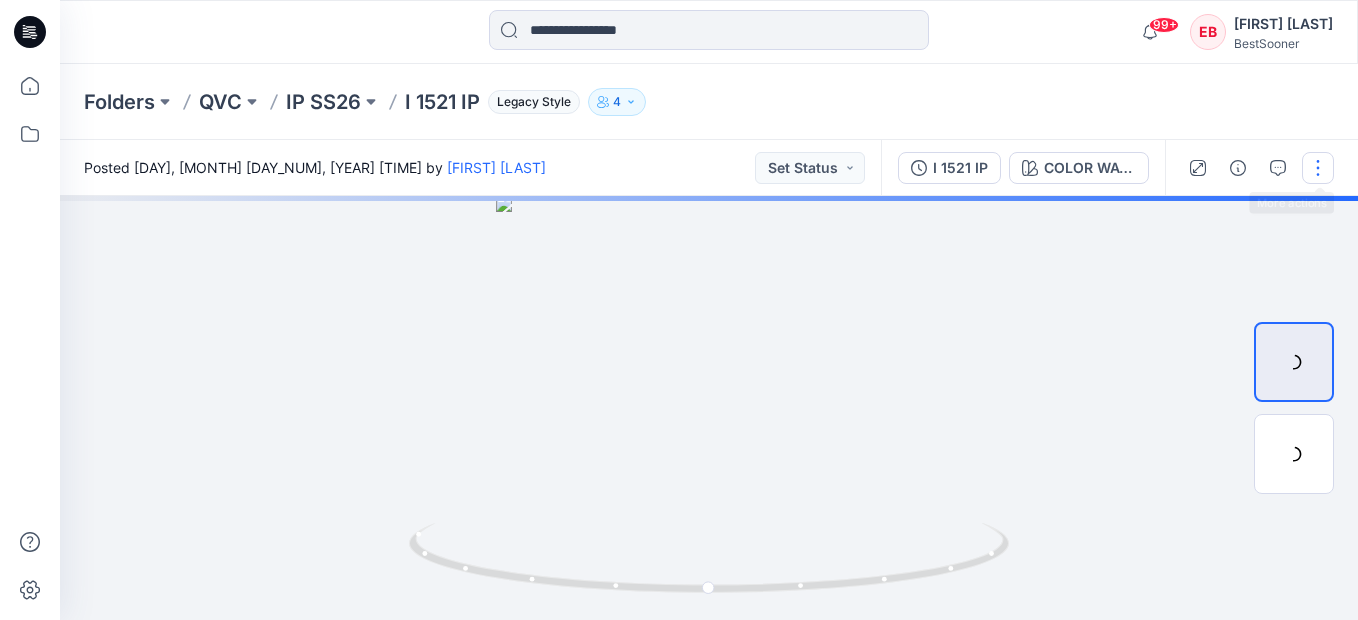 click at bounding box center [1318, 168] 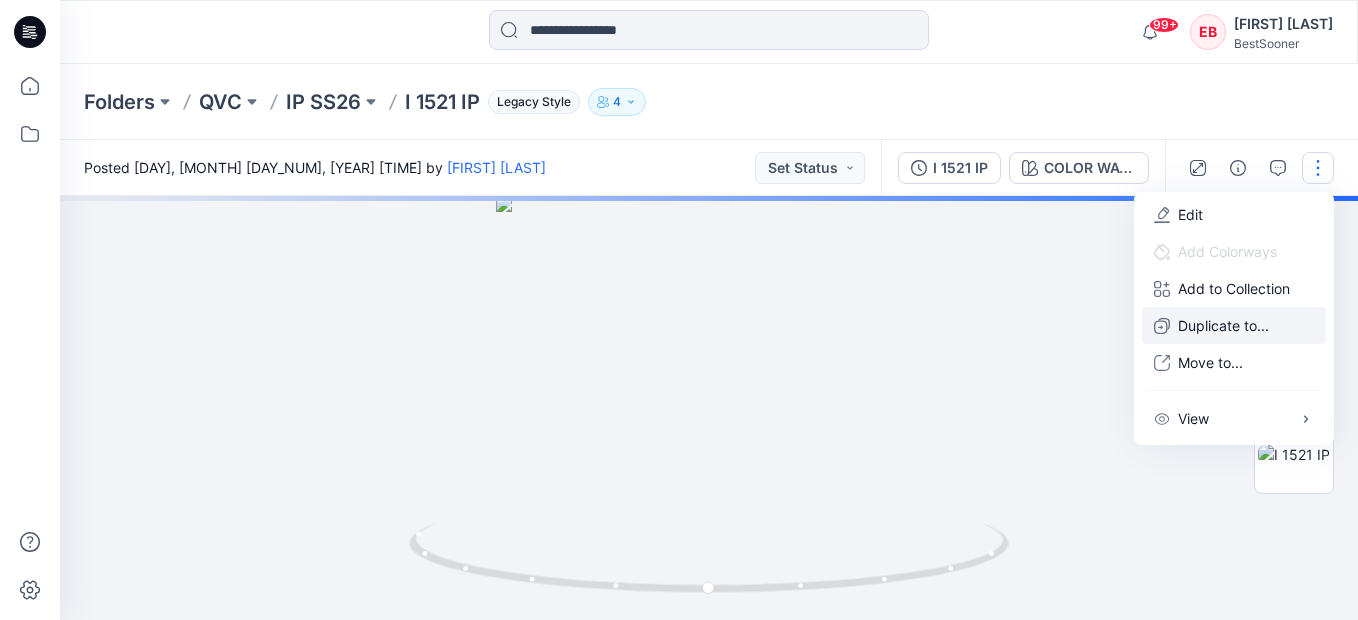click on "Duplicate to..." at bounding box center (1234, 325) 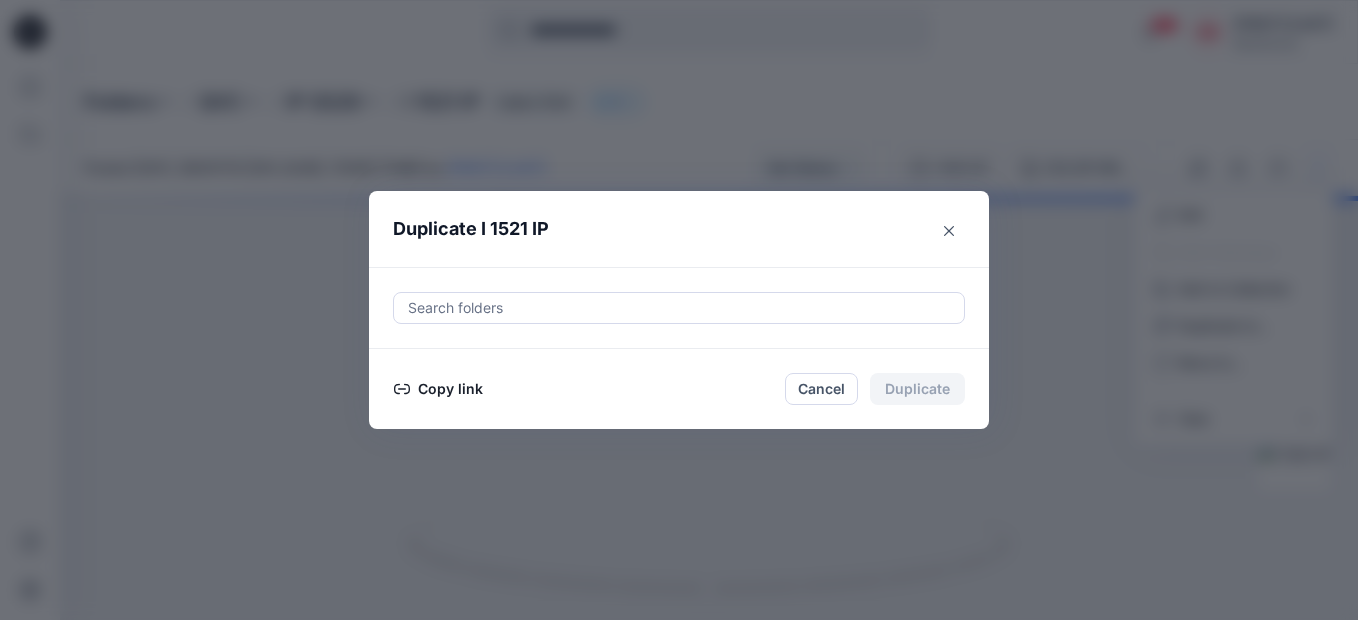 click on "Copy link" at bounding box center [438, 389] 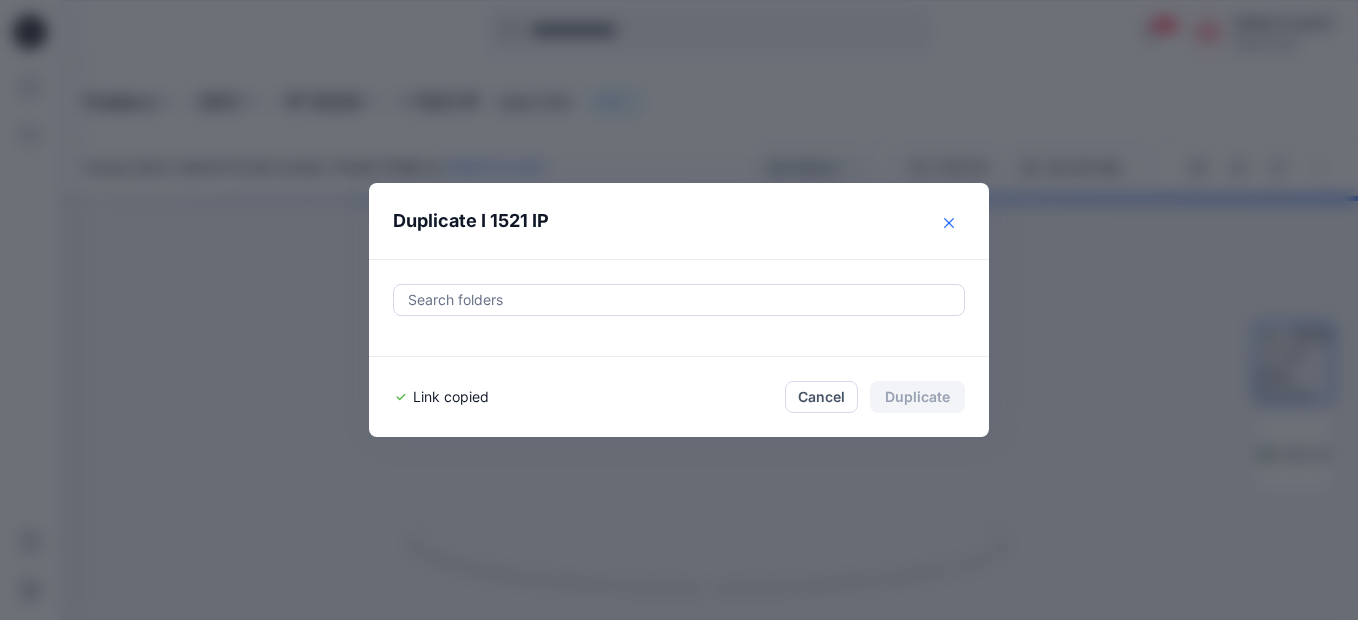 click at bounding box center (949, 223) 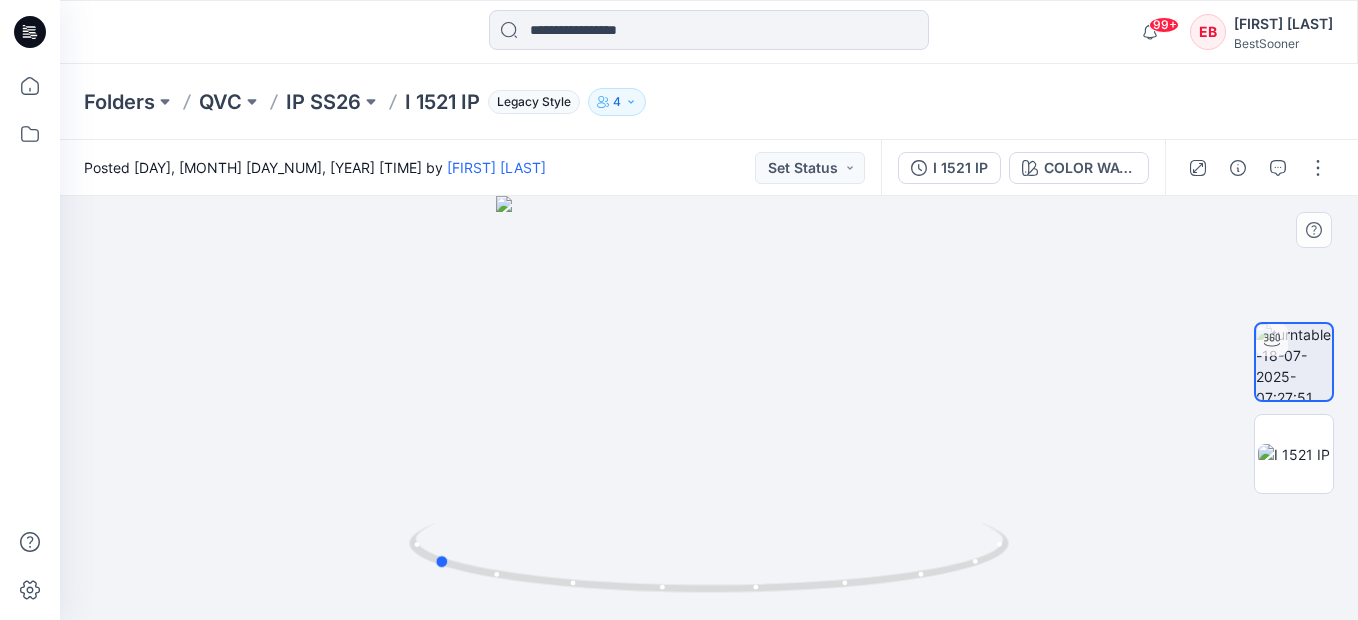drag, startPoint x: 803, startPoint y: 590, endPoint x: 1117, endPoint y: 586, distance: 314.02548 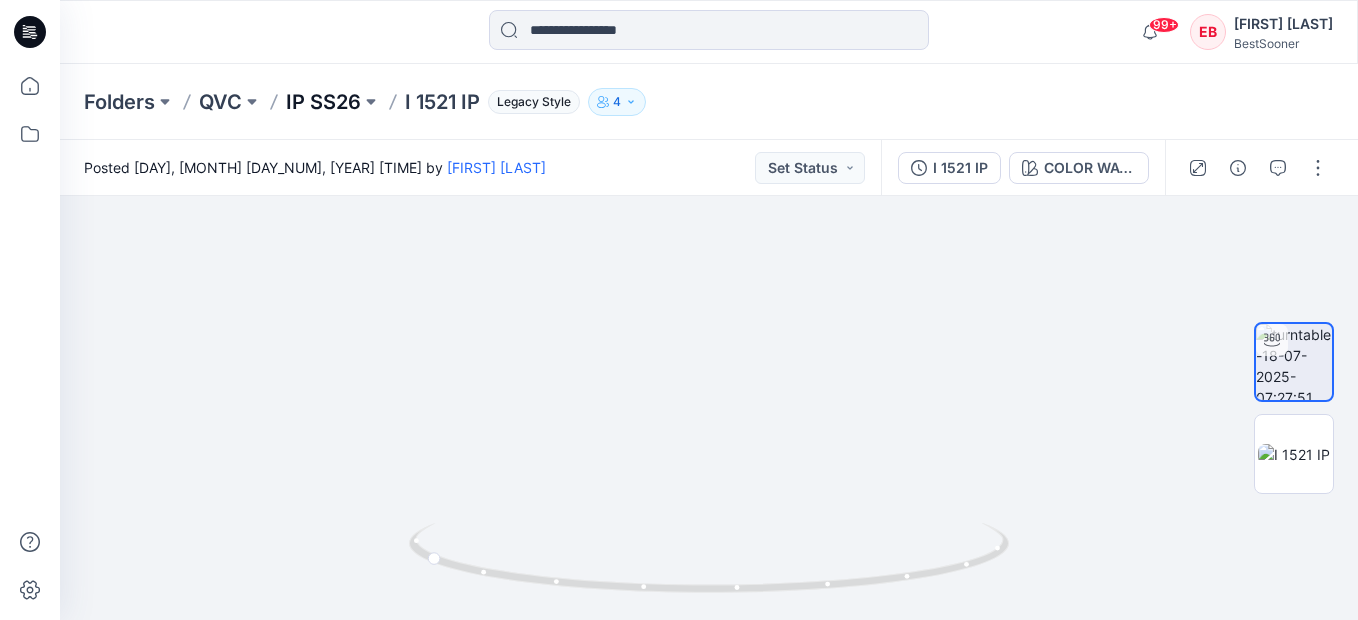 click on "IP SS26" at bounding box center [323, 102] 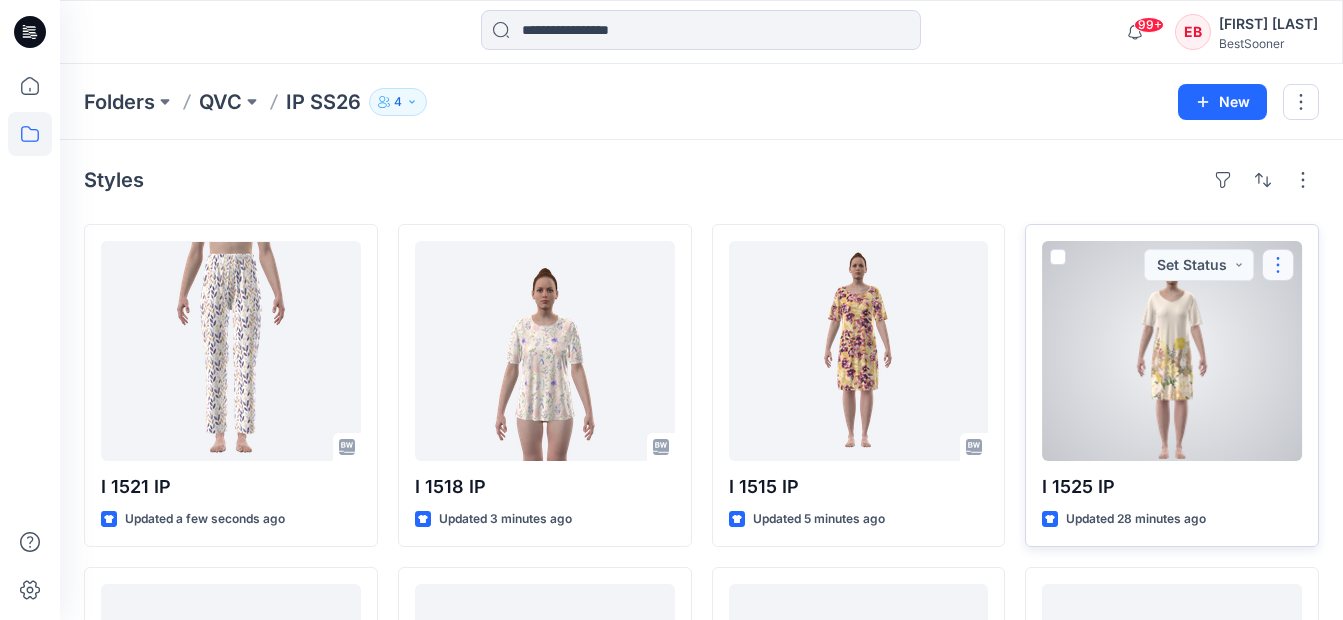 click at bounding box center (1278, 265) 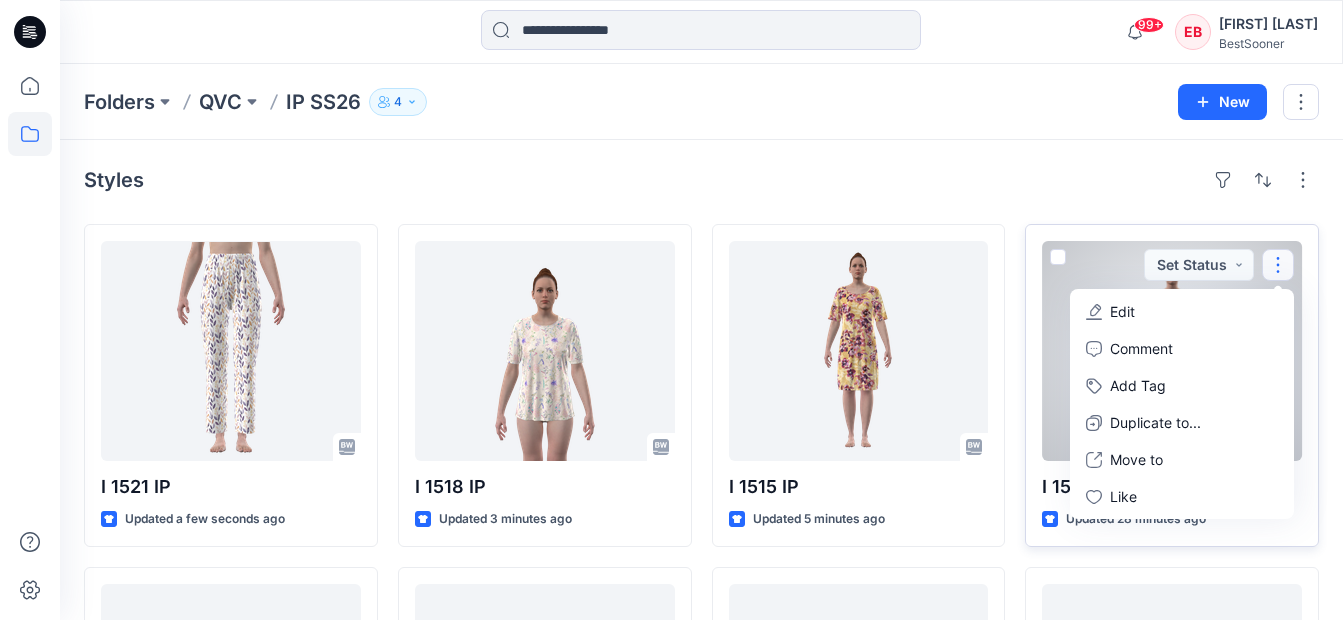 click on "Edit" at bounding box center [1182, 311] 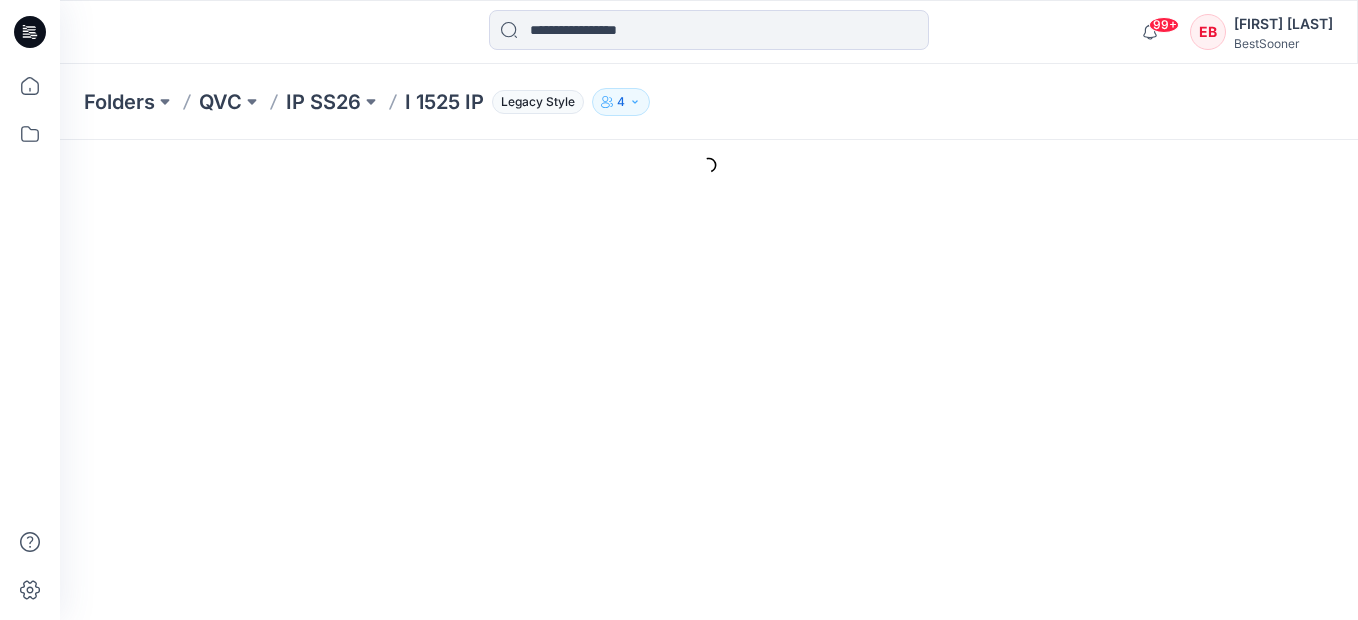 scroll, scrollTop: 0, scrollLeft: 0, axis: both 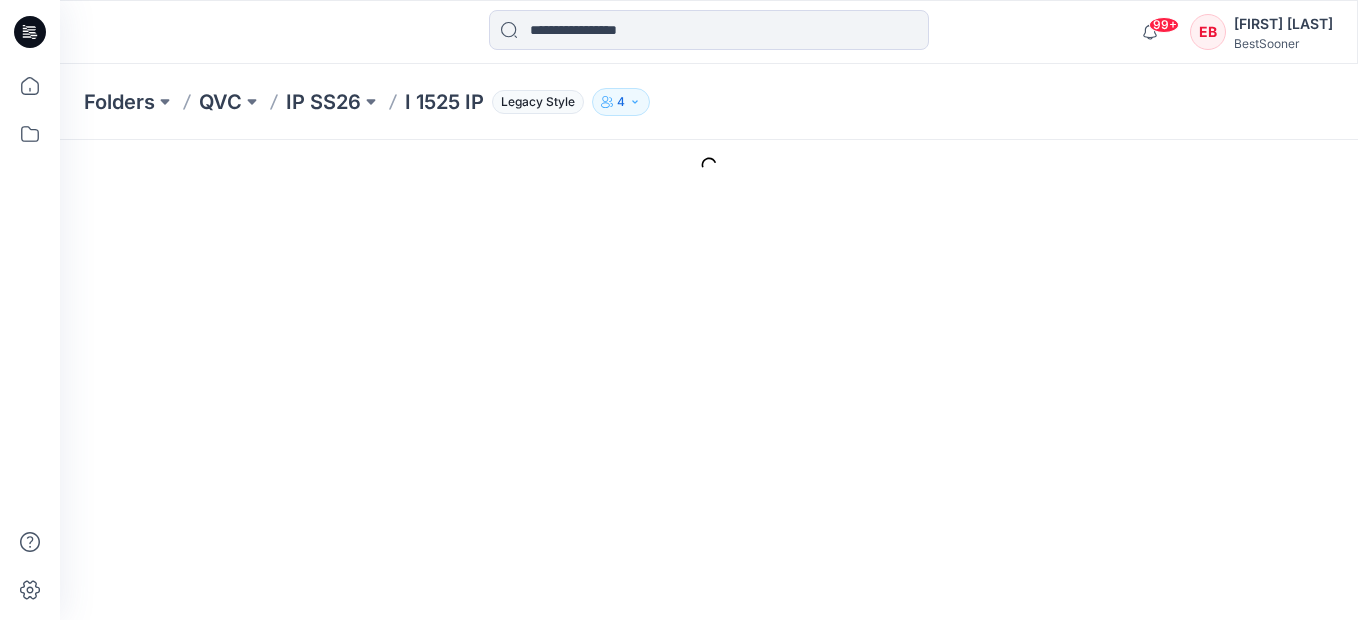 type on "*********" 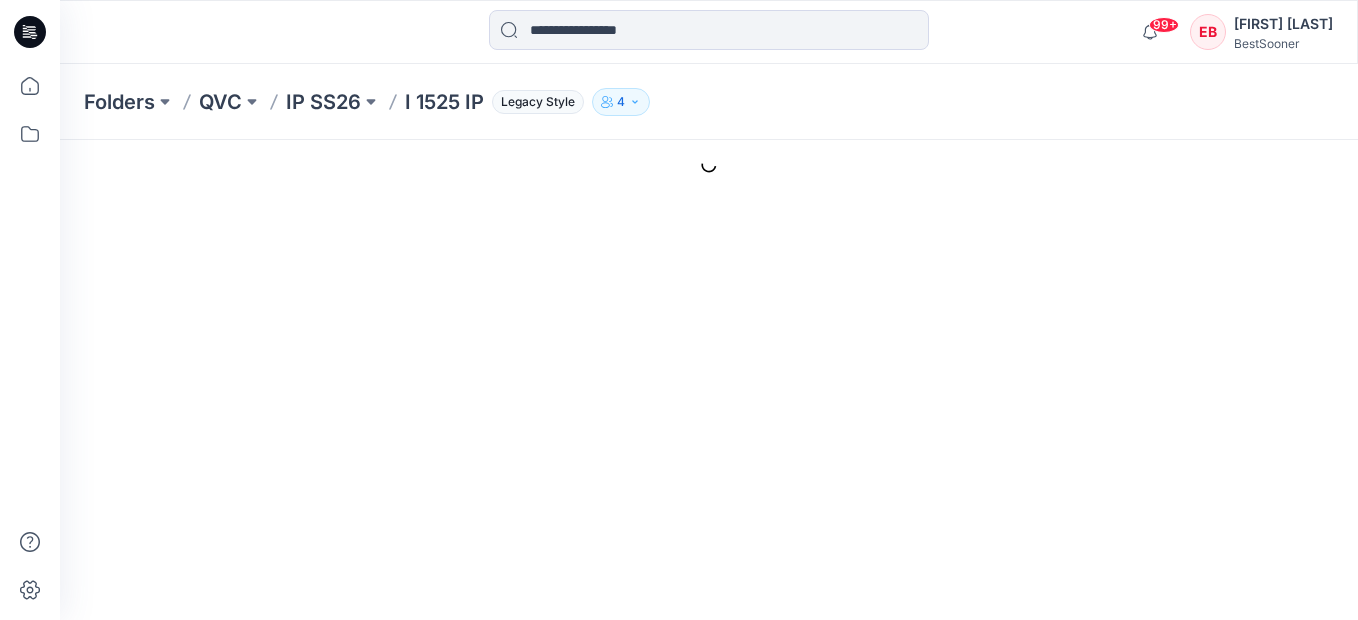 type on "**********" 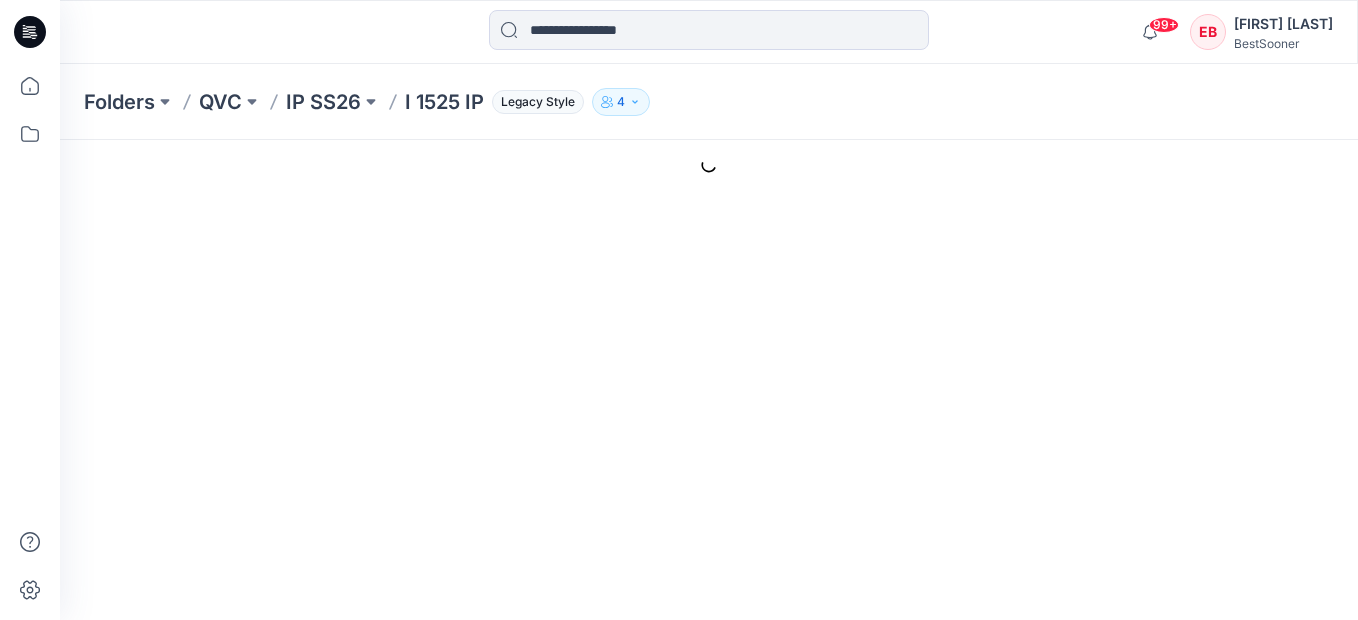 type on "**********" 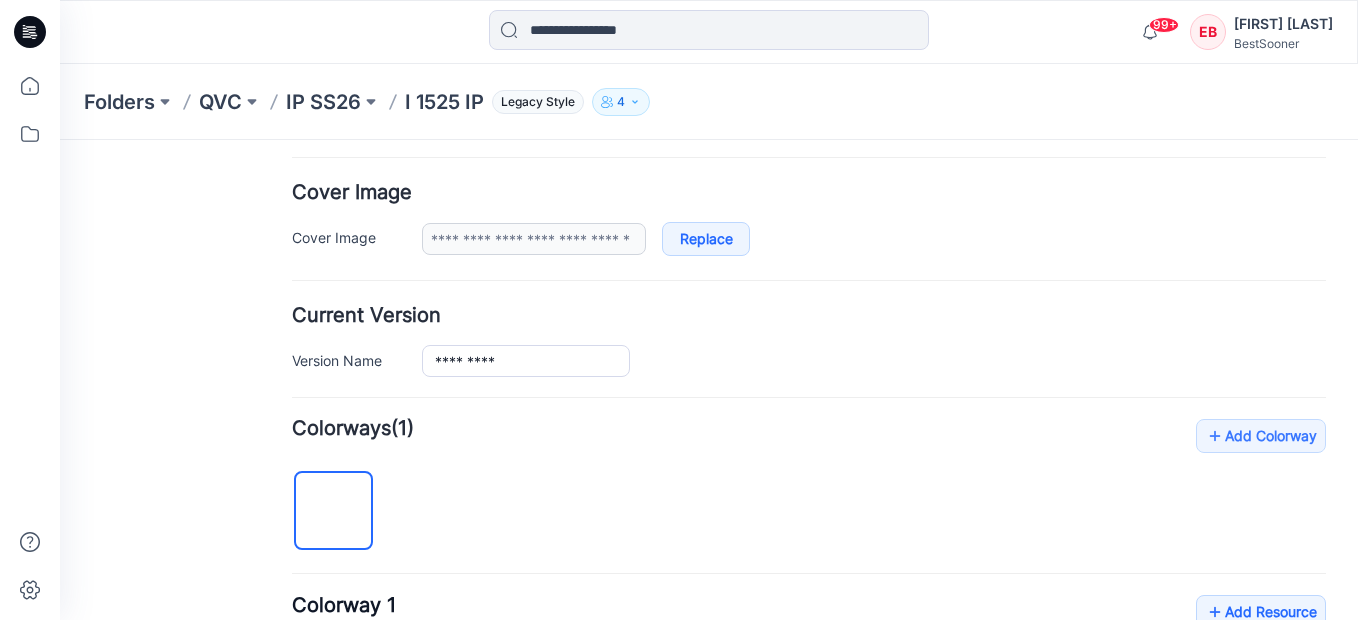 scroll, scrollTop: 500, scrollLeft: 0, axis: vertical 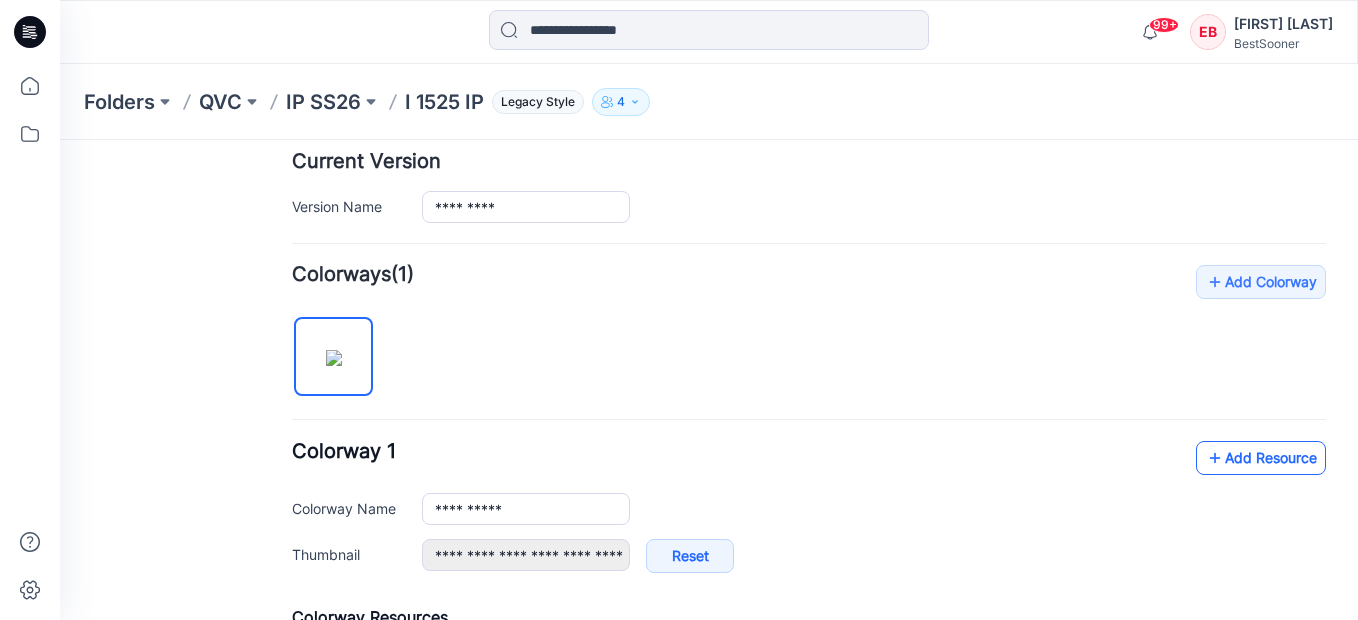 click on "Add Resource" at bounding box center [1261, 458] 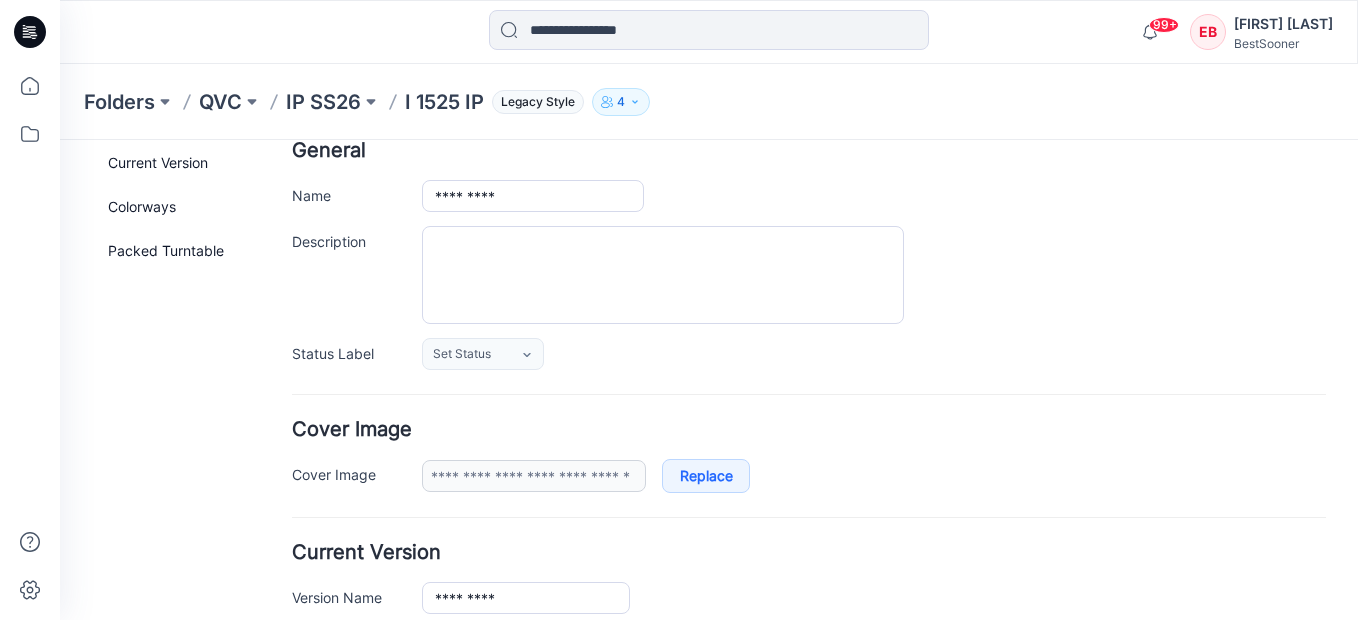 scroll, scrollTop: 0, scrollLeft: 0, axis: both 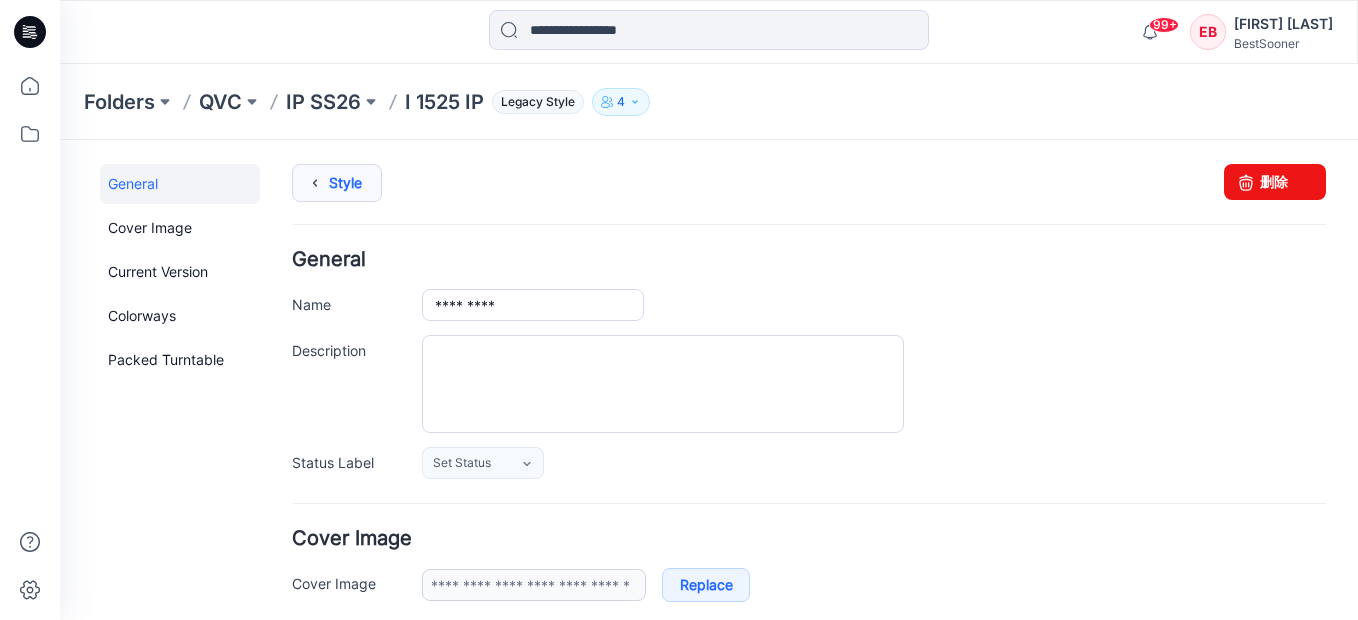 click on "Style" at bounding box center [337, 183] 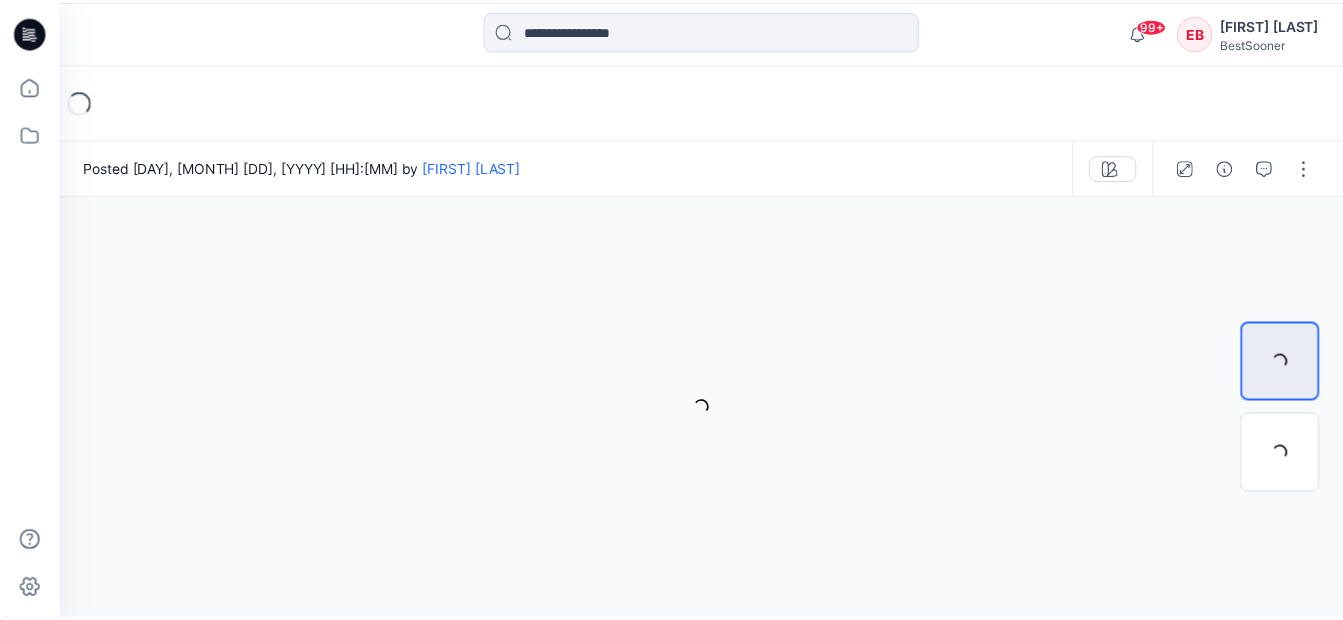 scroll, scrollTop: 0, scrollLeft: 0, axis: both 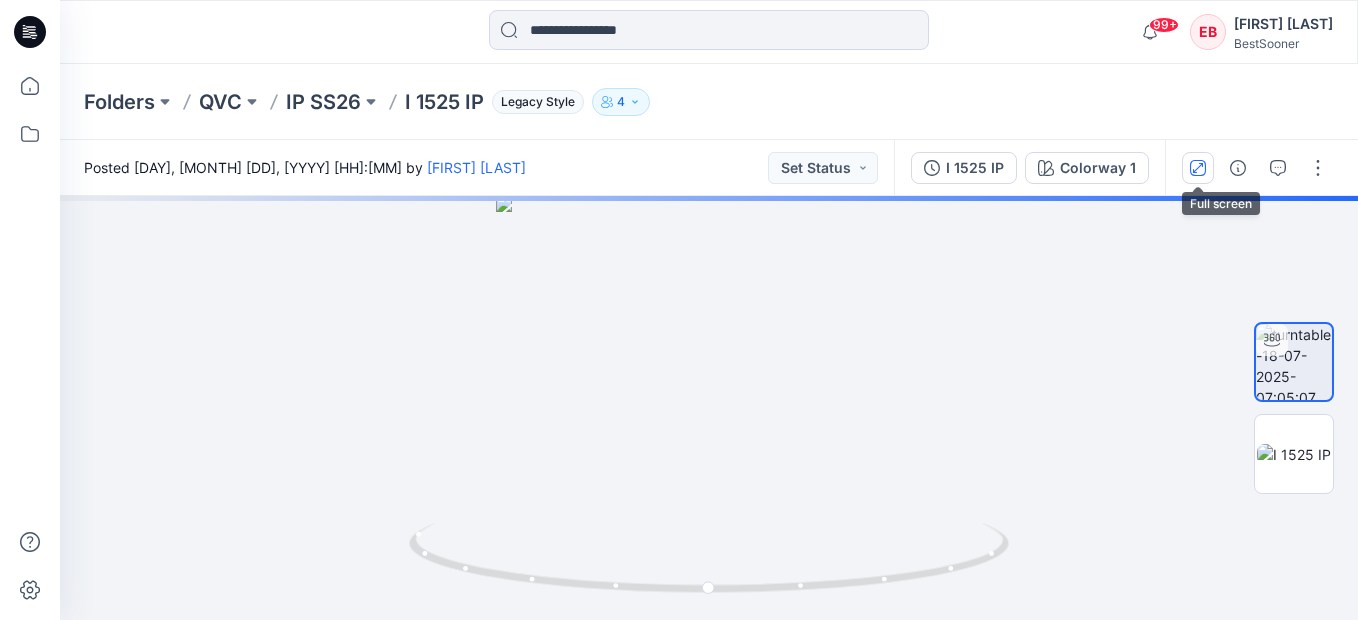click 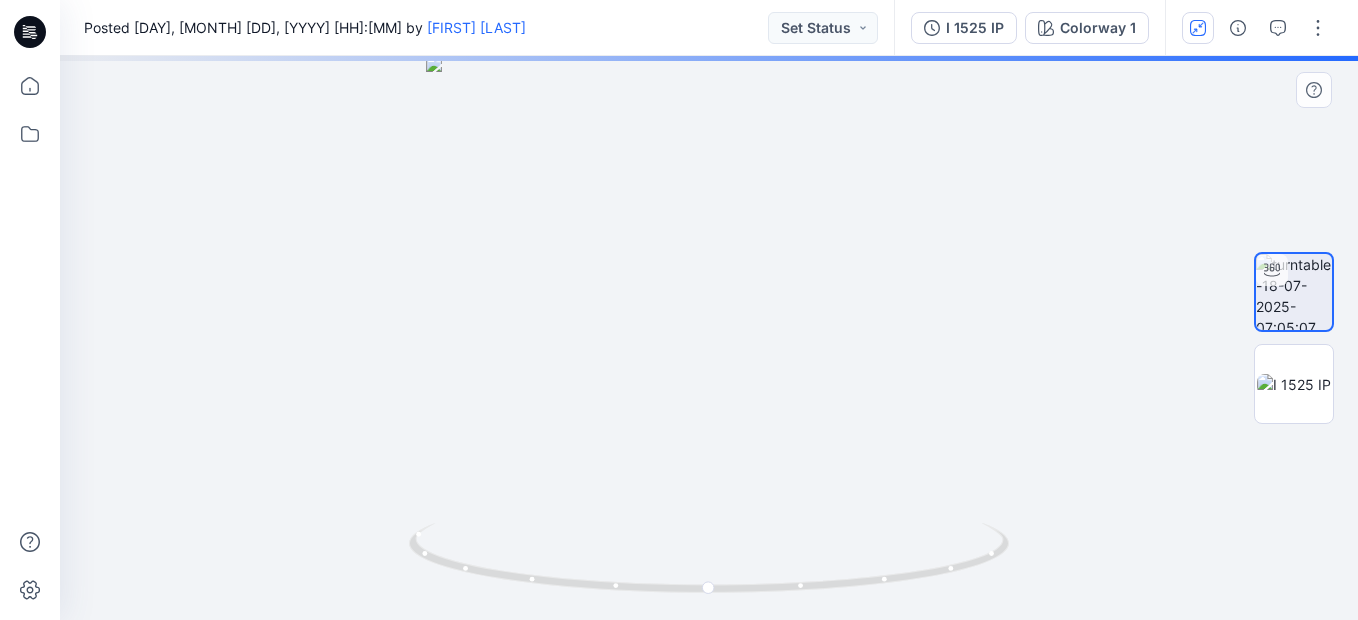 type 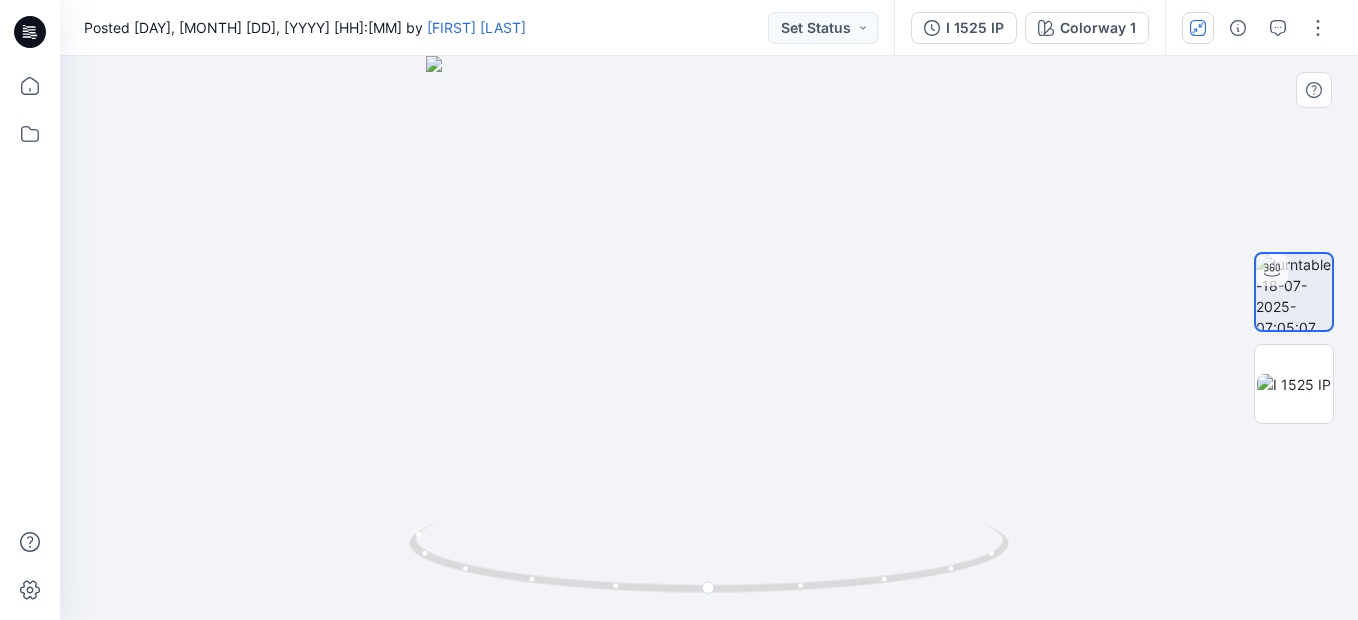 click at bounding box center [709, 338] 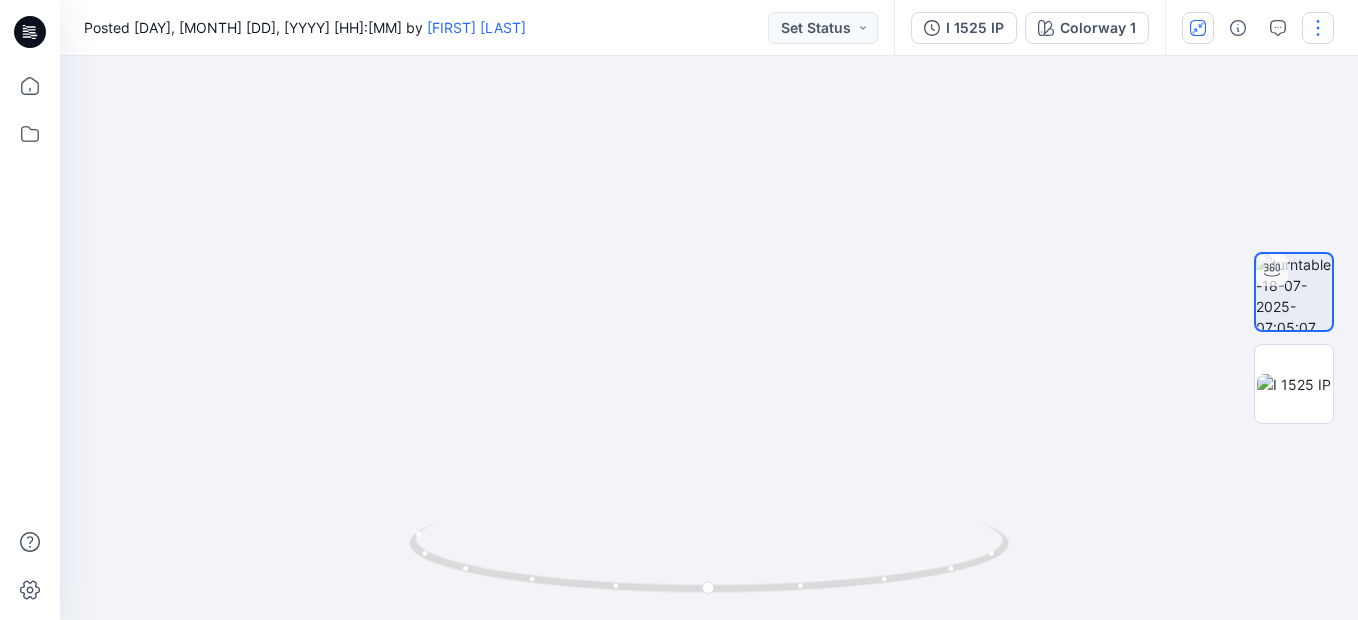 click at bounding box center [1318, 28] 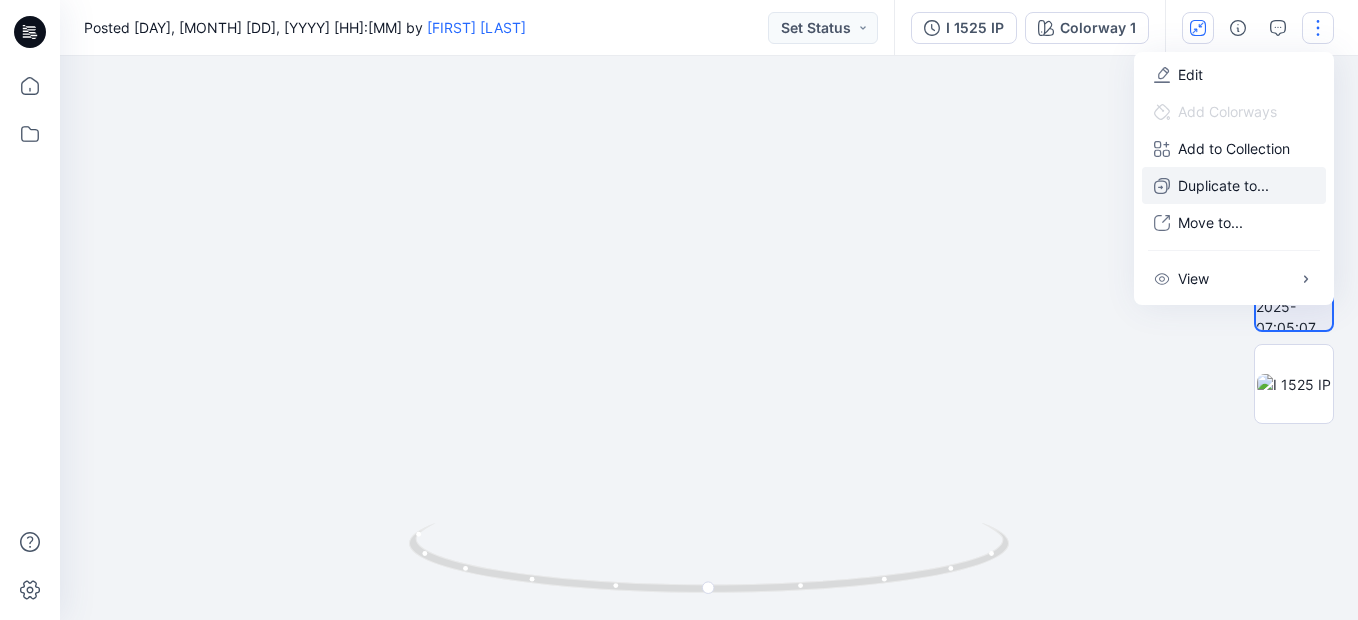 click on "Duplicate to..." at bounding box center (1234, 185) 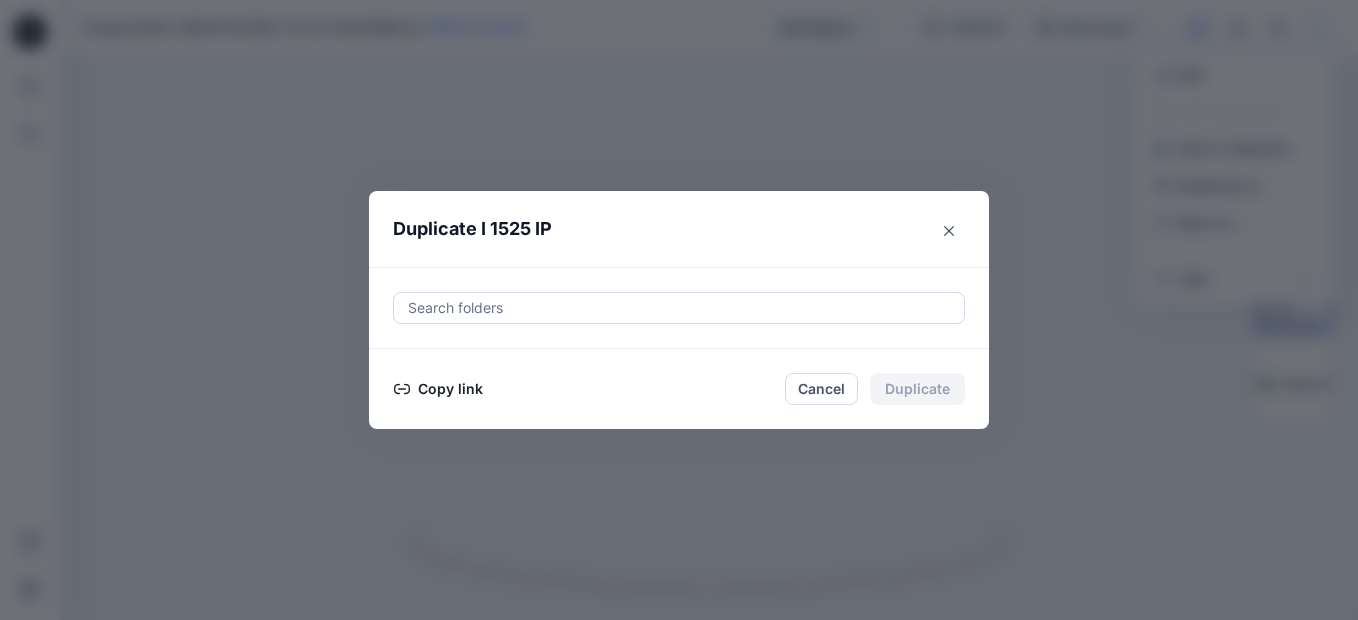 click on "Copy link" at bounding box center [438, 389] 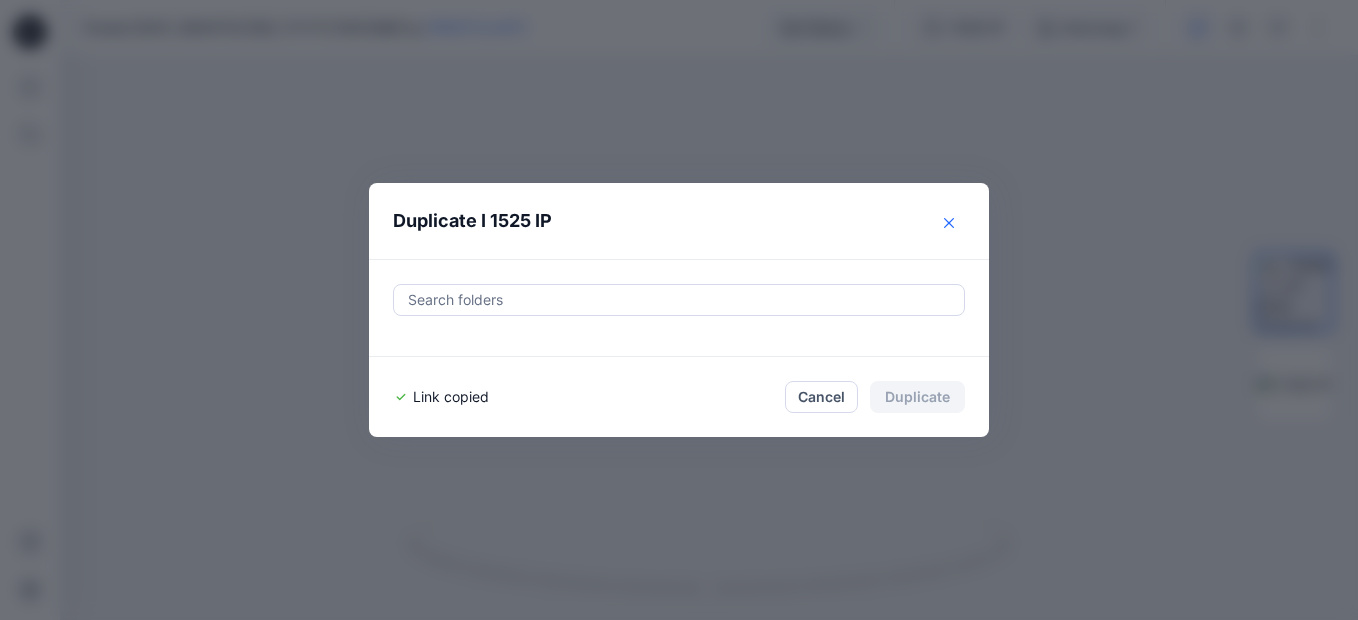 click at bounding box center [949, 223] 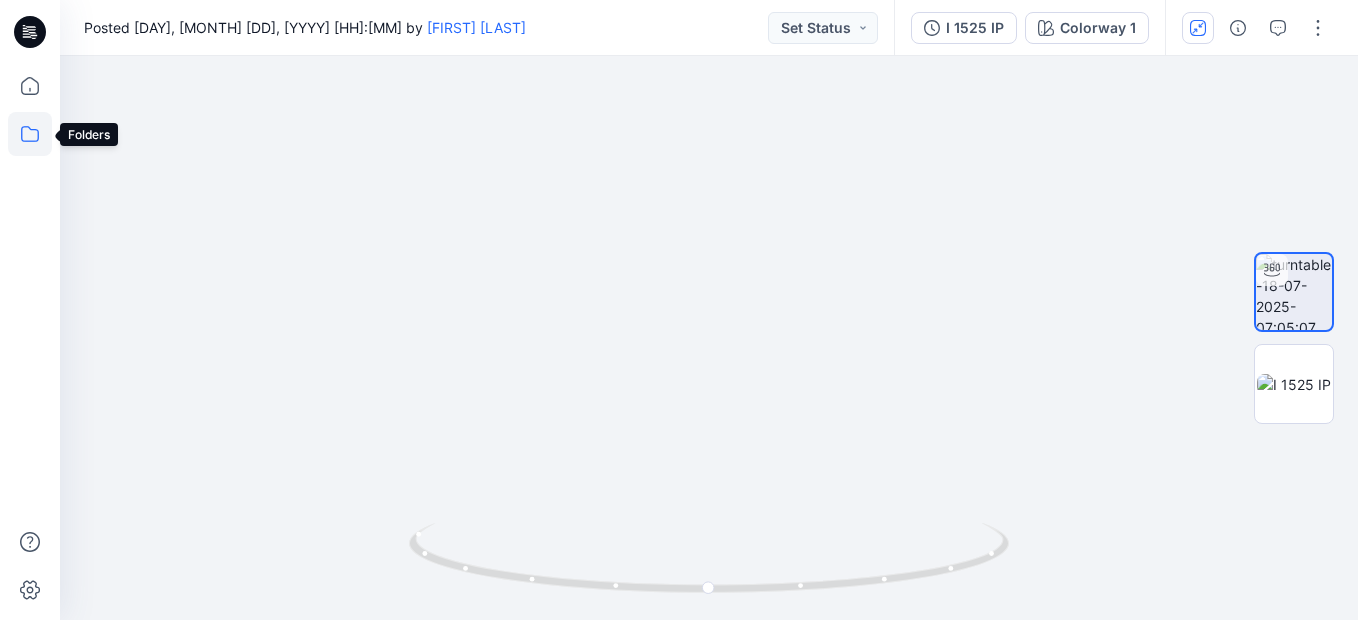 click 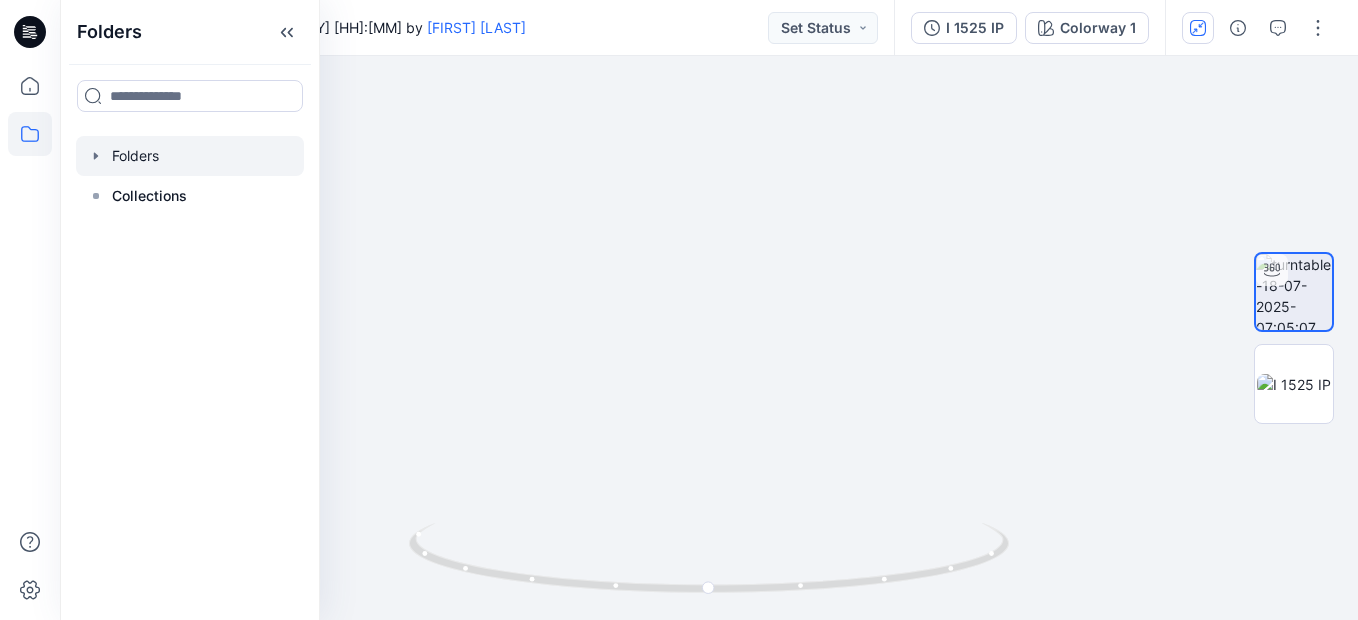 click at bounding box center (190, 156) 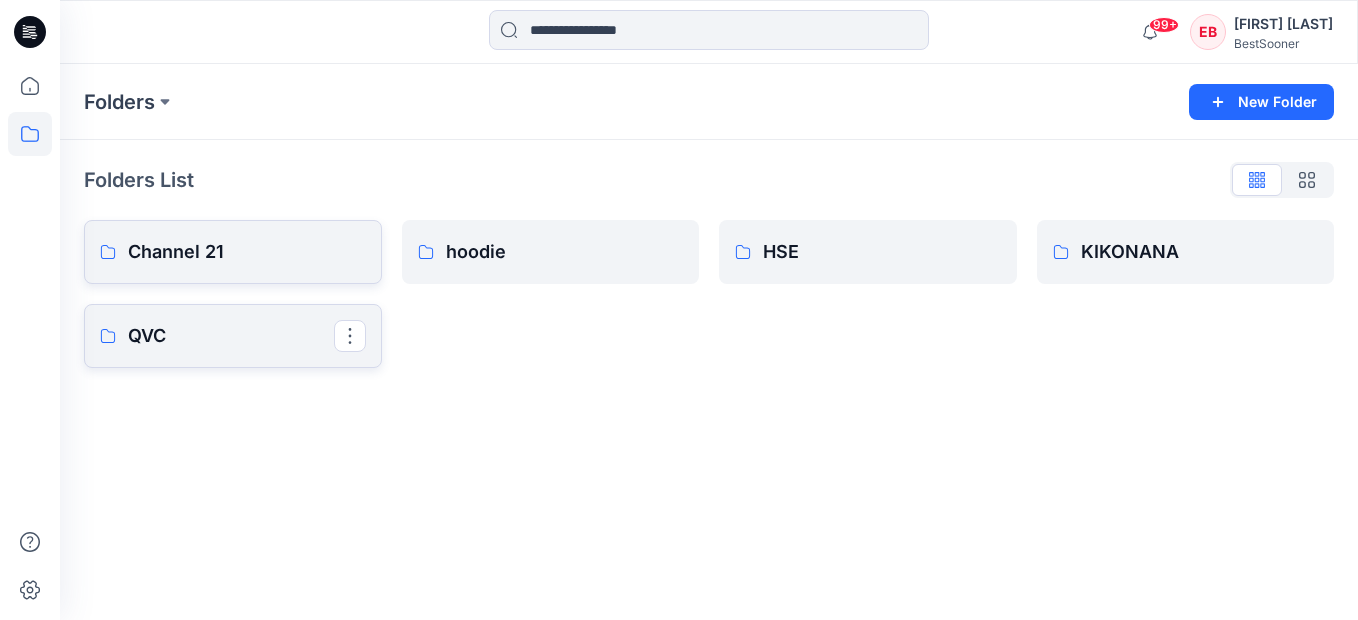 click on "QVC" at bounding box center (231, 336) 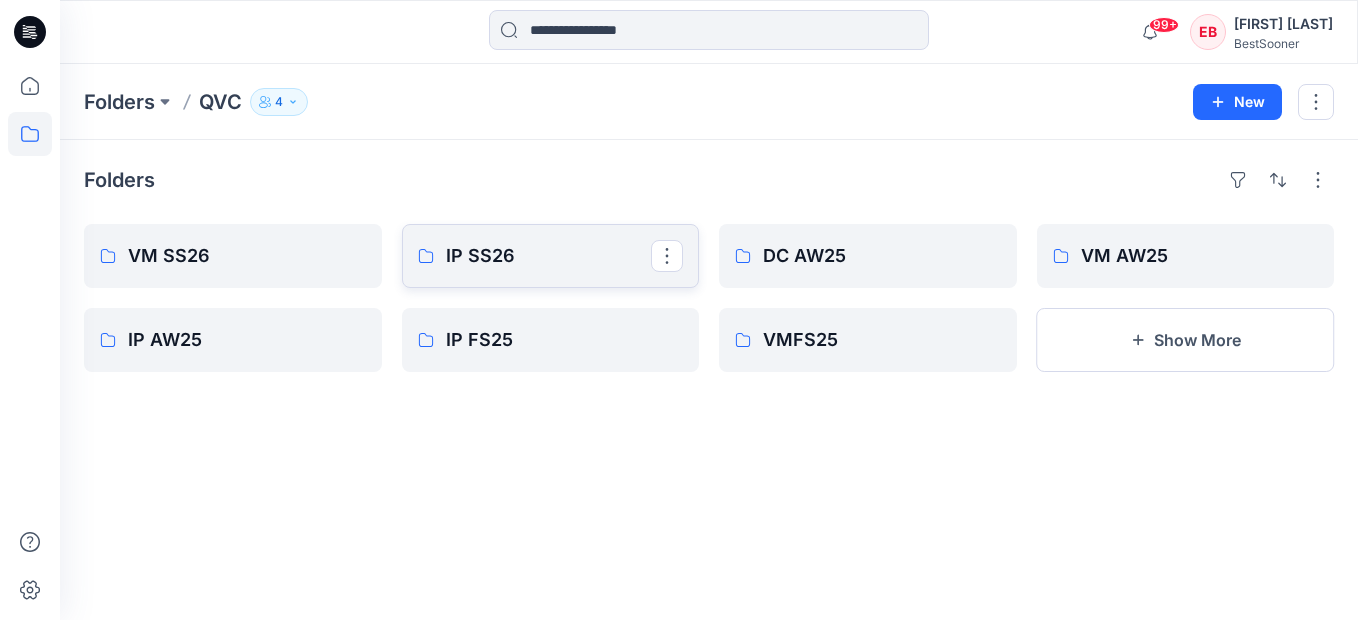click on "IP SS26" at bounding box center (551, 256) 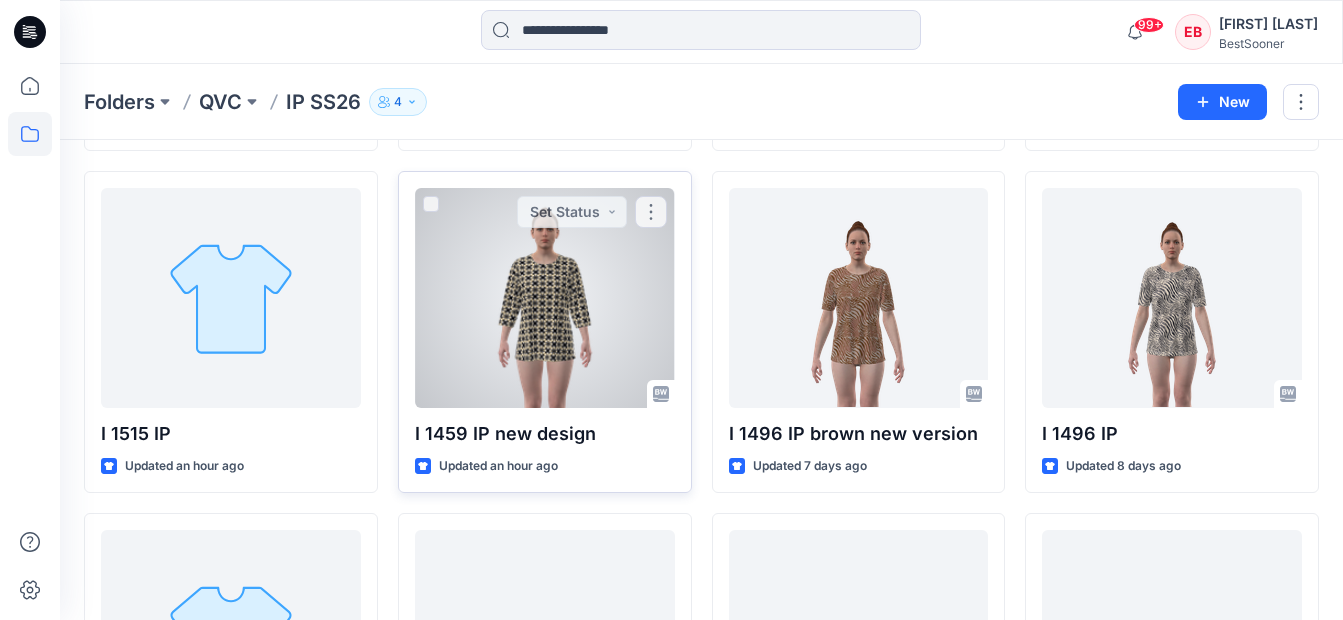 scroll, scrollTop: 300, scrollLeft: 0, axis: vertical 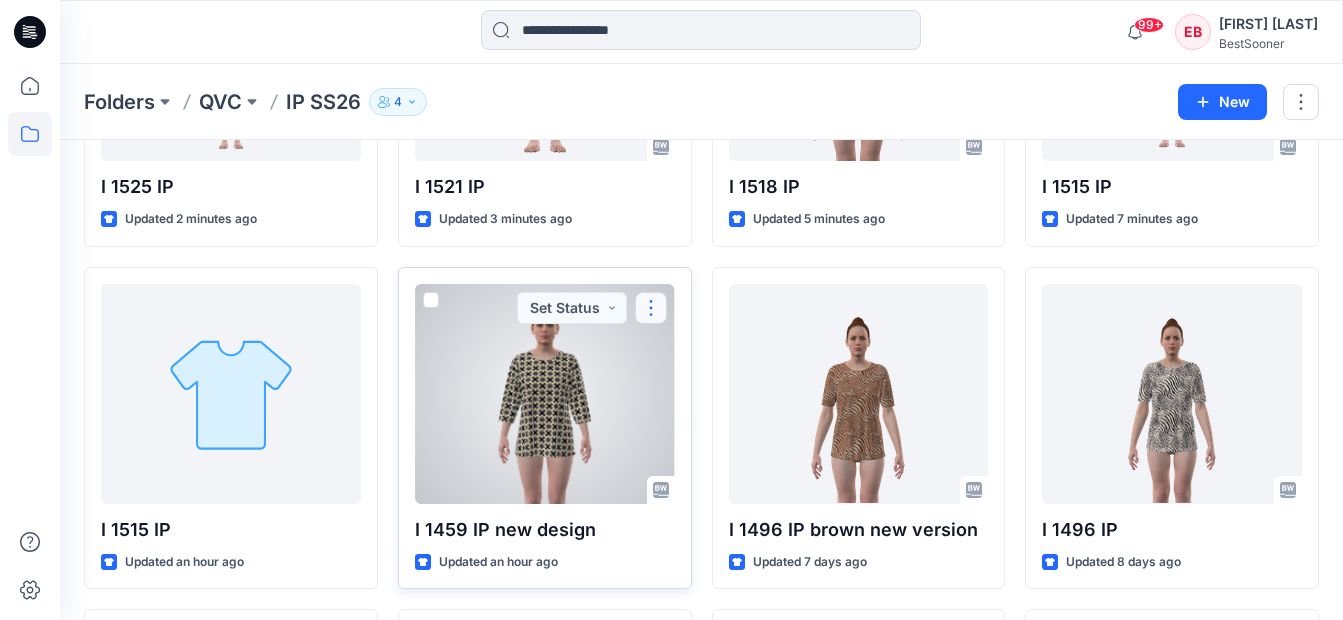 click at bounding box center (651, 308) 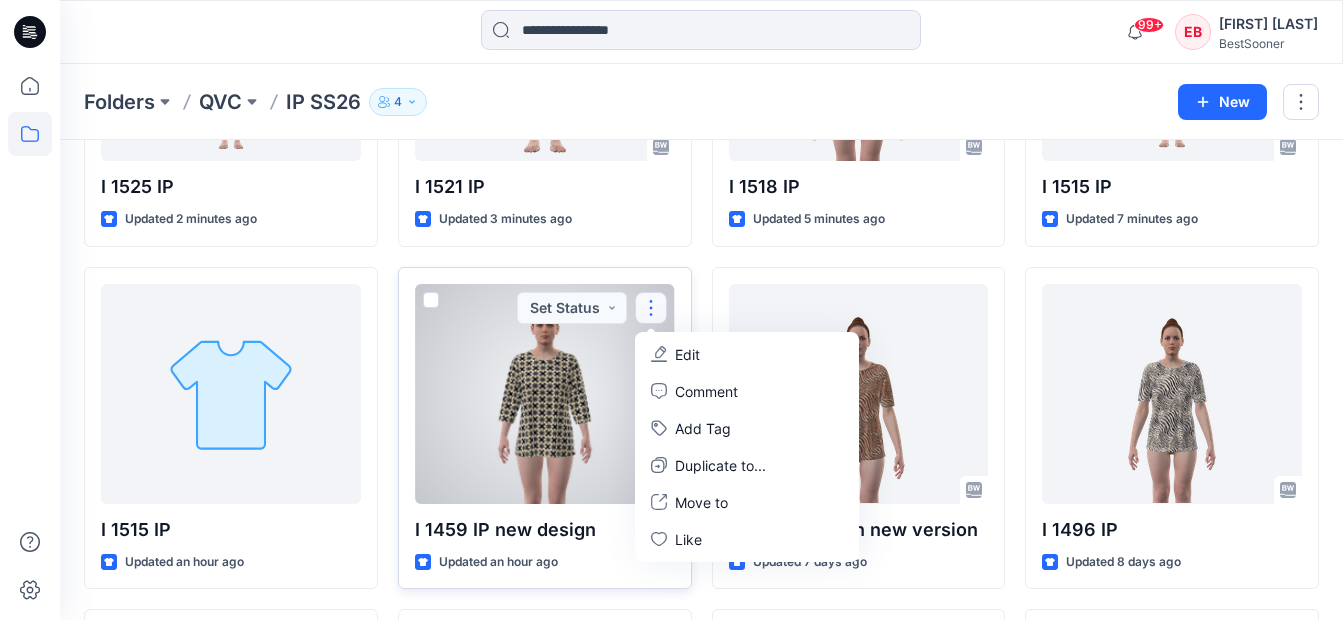 click on "Edit" at bounding box center [747, 354] 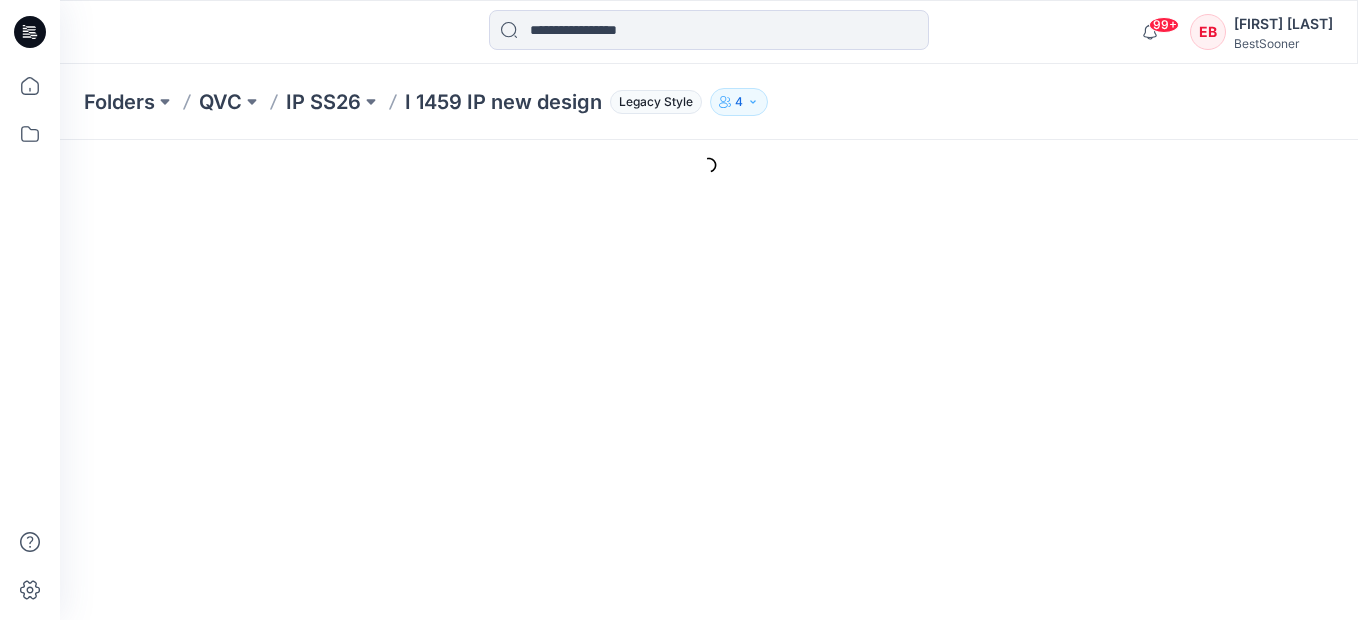 scroll, scrollTop: 0, scrollLeft: 0, axis: both 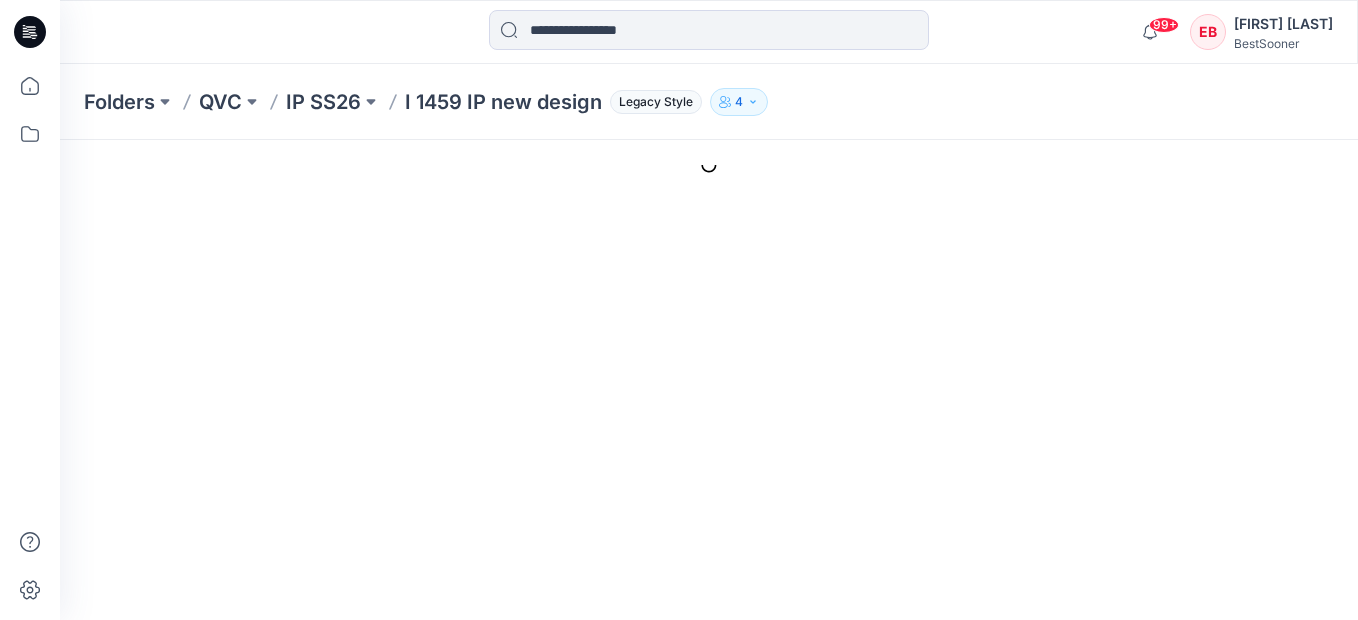 type on "**********" 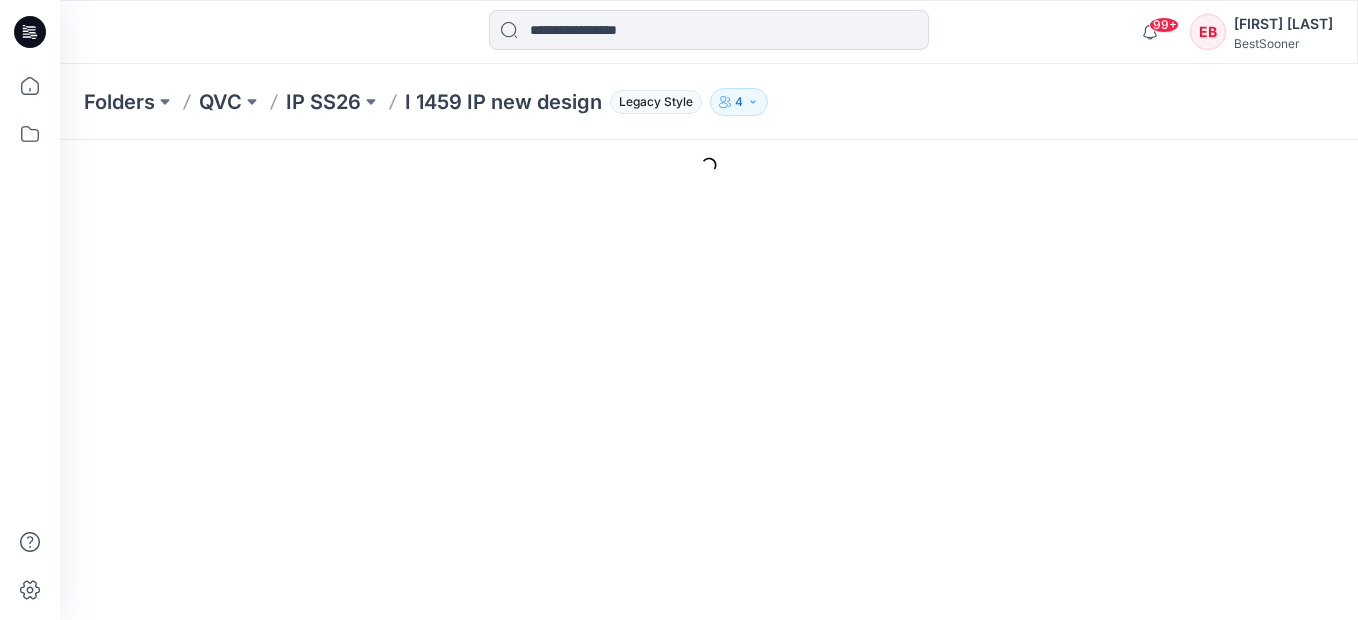 type on "**********" 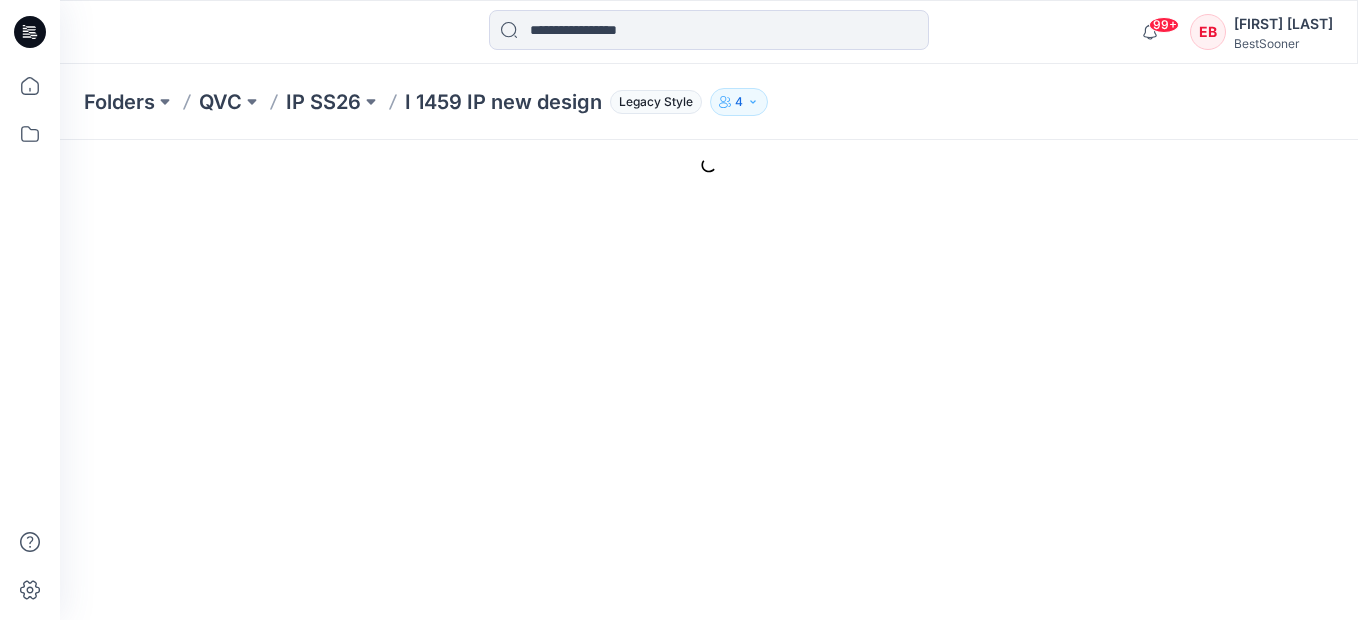 type on "**********" 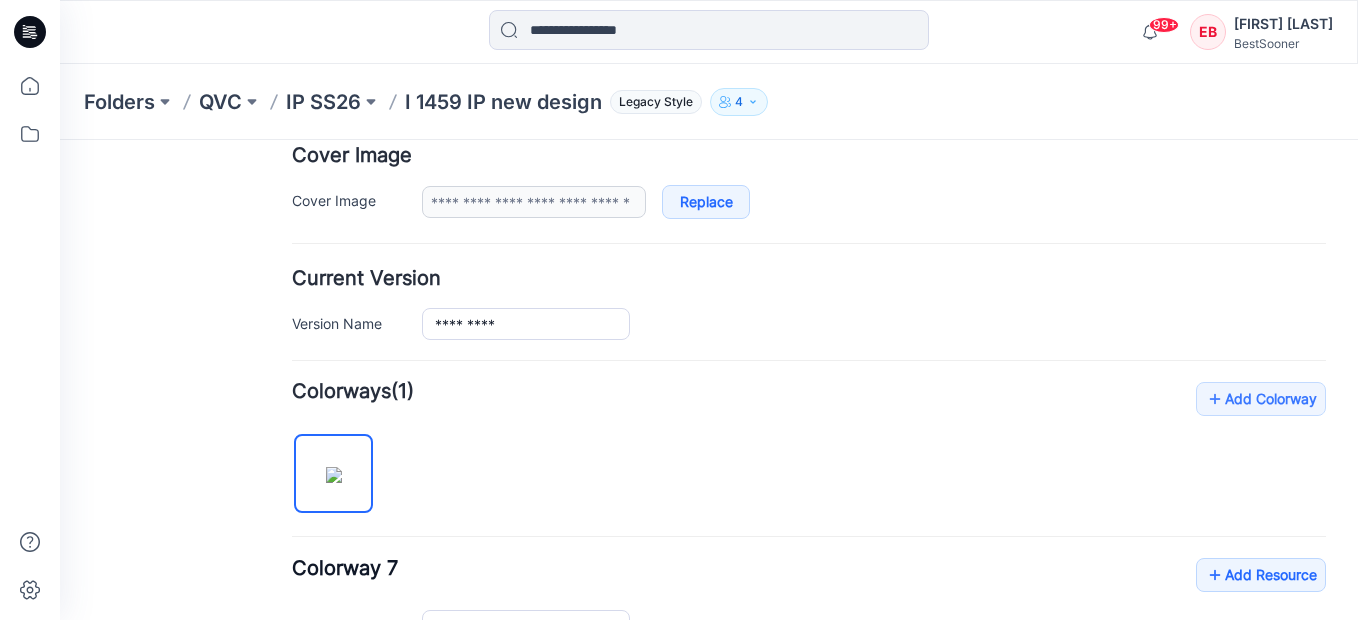 scroll, scrollTop: 600, scrollLeft: 0, axis: vertical 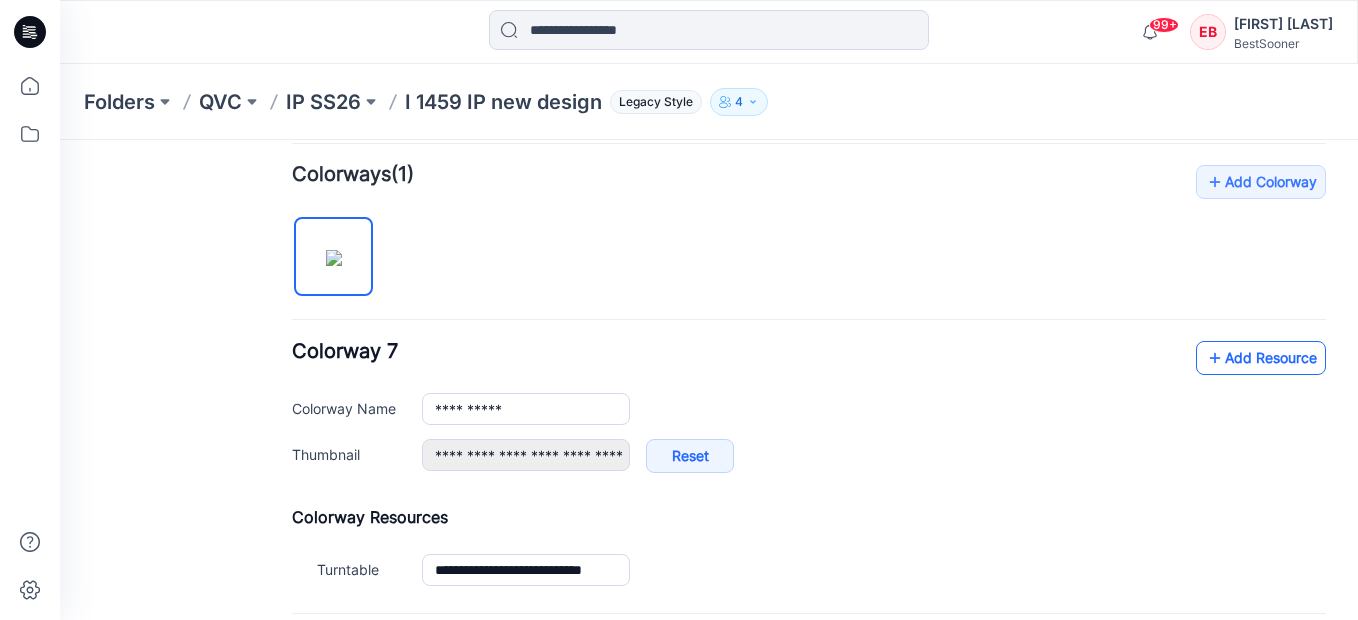click at bounding box center [1215, 358] 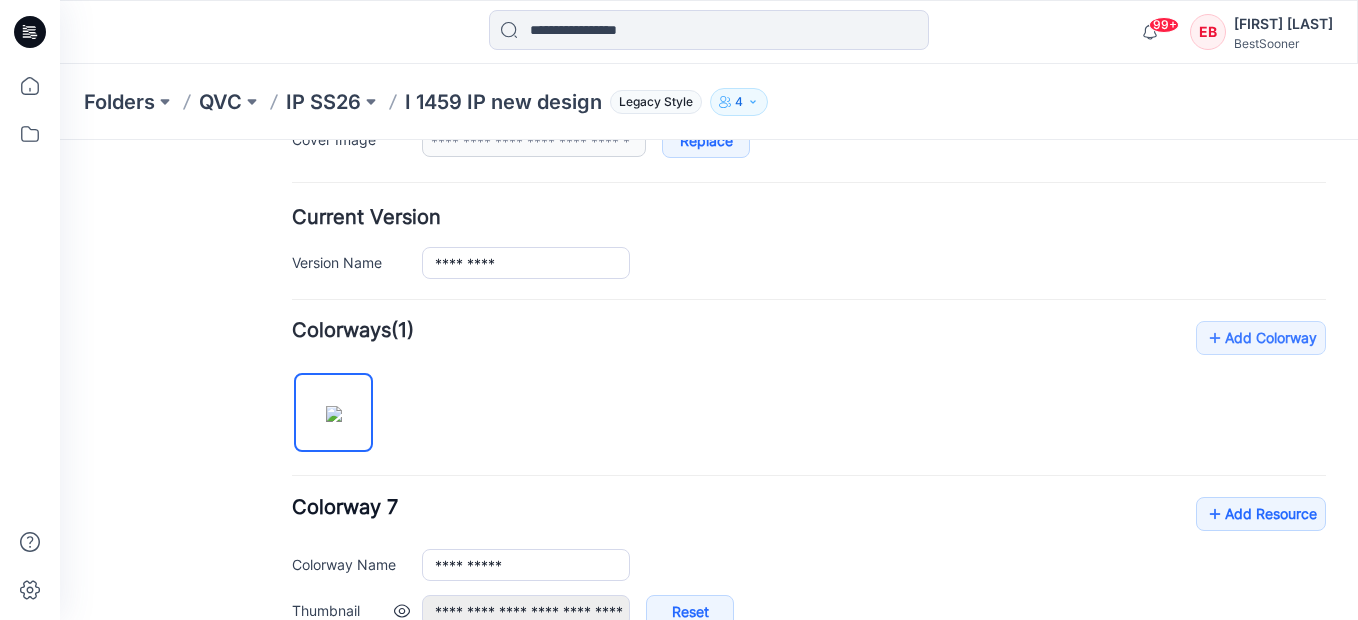 scroll, scrollTop: 0, scrollLeft: 0, axis: both 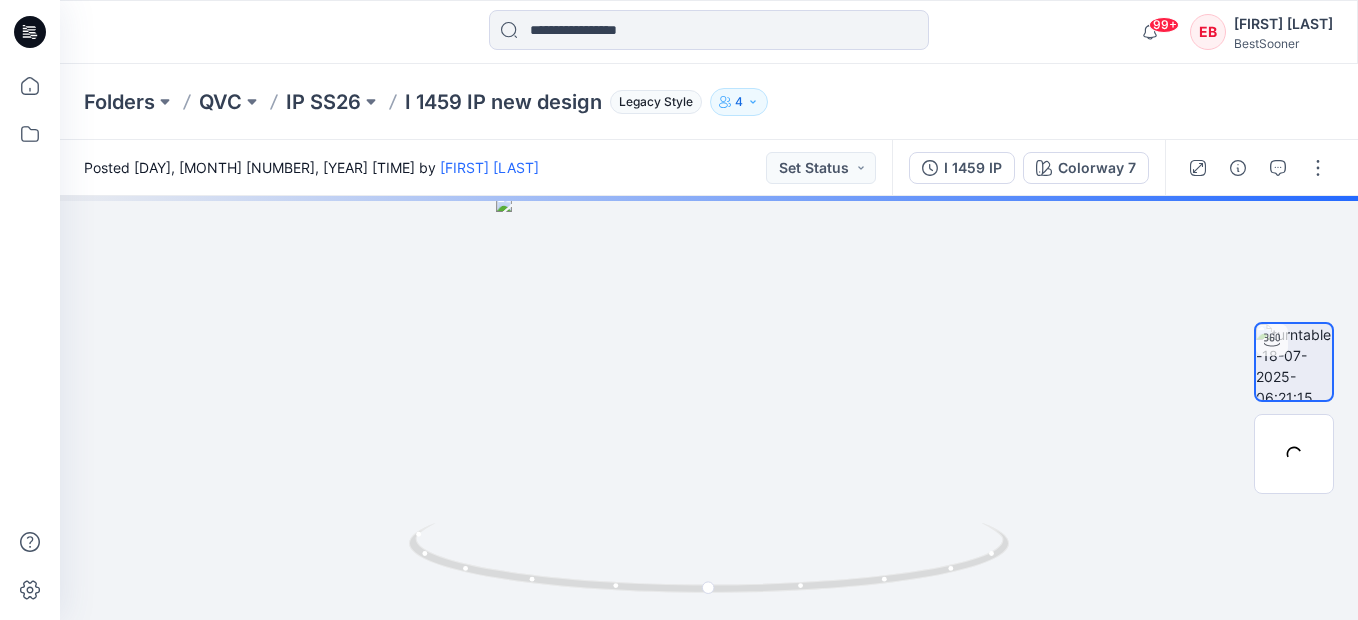 click at bounding box center (1318, 168) 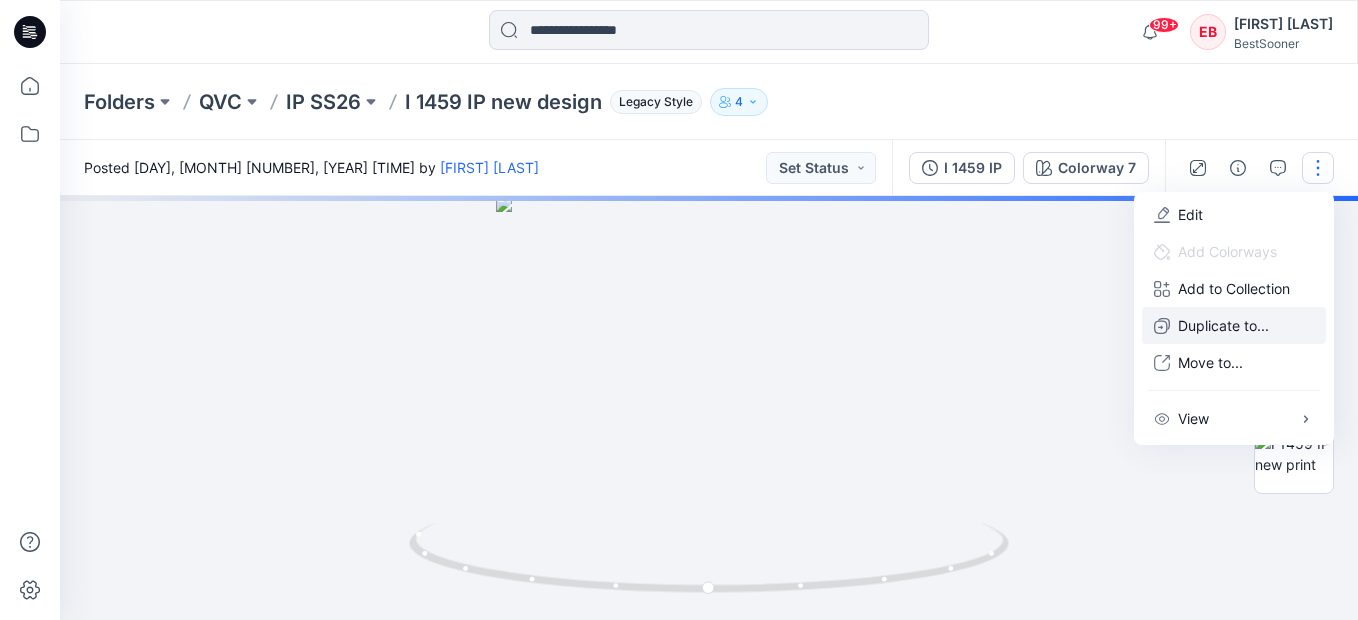 click on "Duplicate to..." at bounding box center [1223, 325] 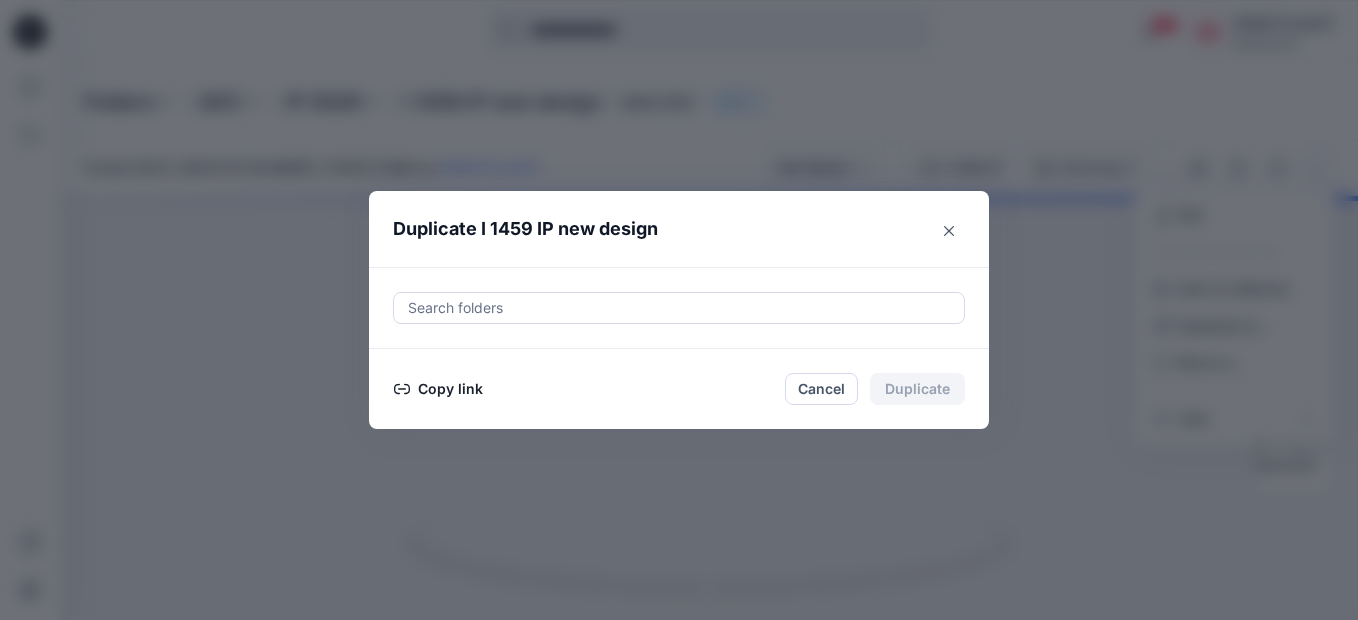 click on "Copy link" at bounding box center (438, 389) 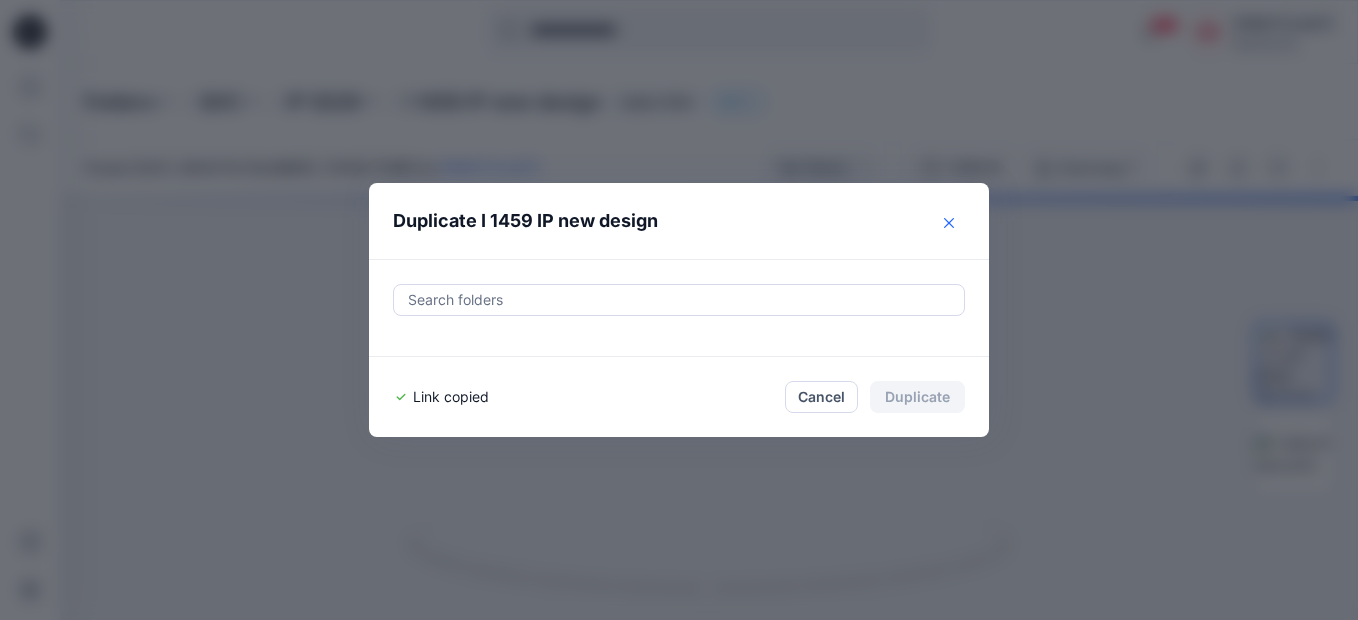 click at bounding box center (949, 223) 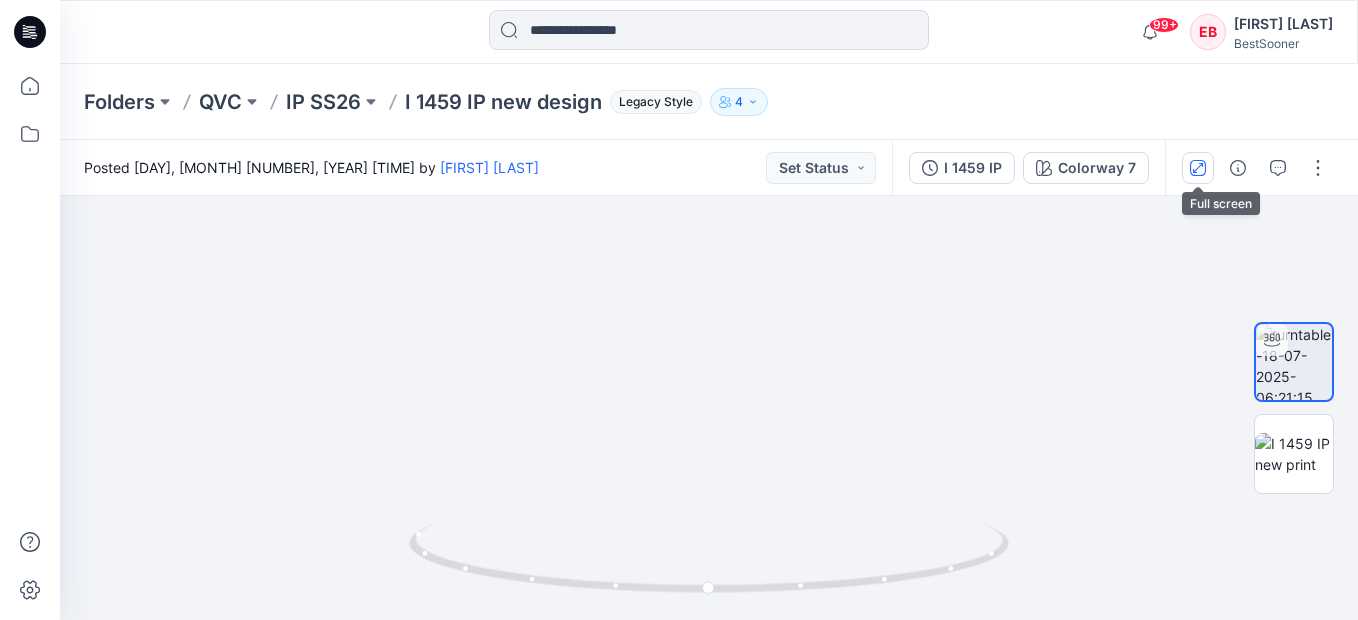 drag, startPoint x: 1197, startPoint y: 179, endPoint x: 1165, endPoint y: 183, distance: 32.24903 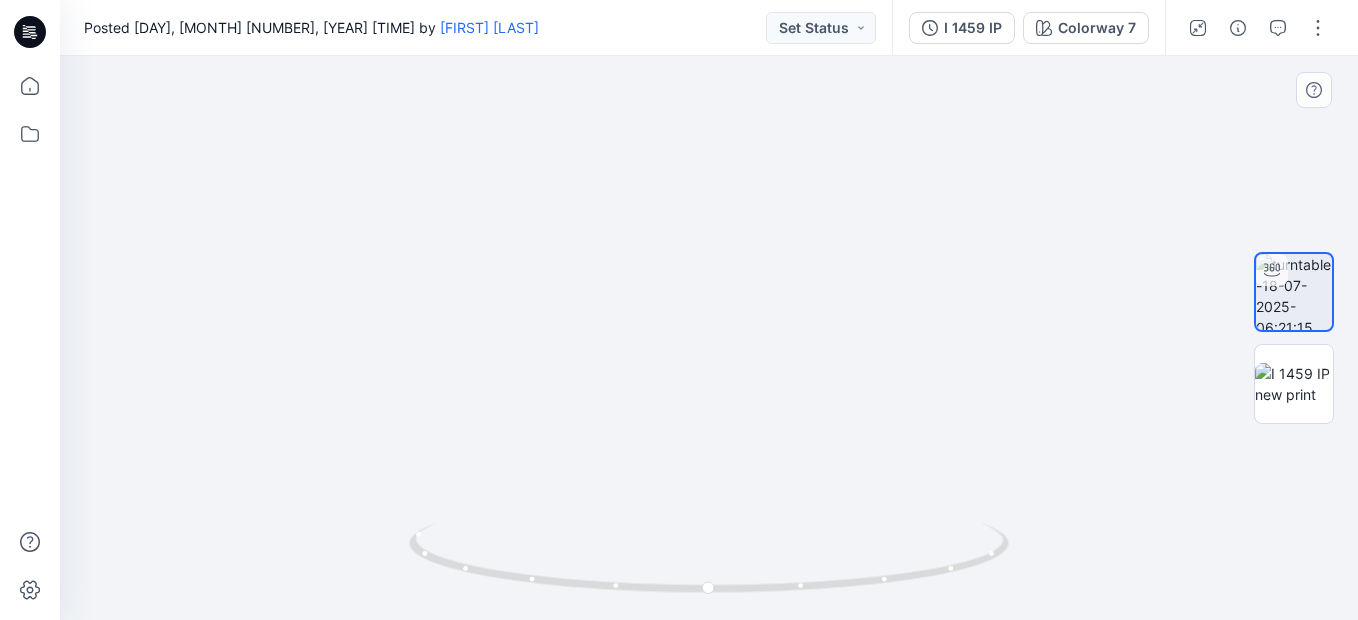 type 